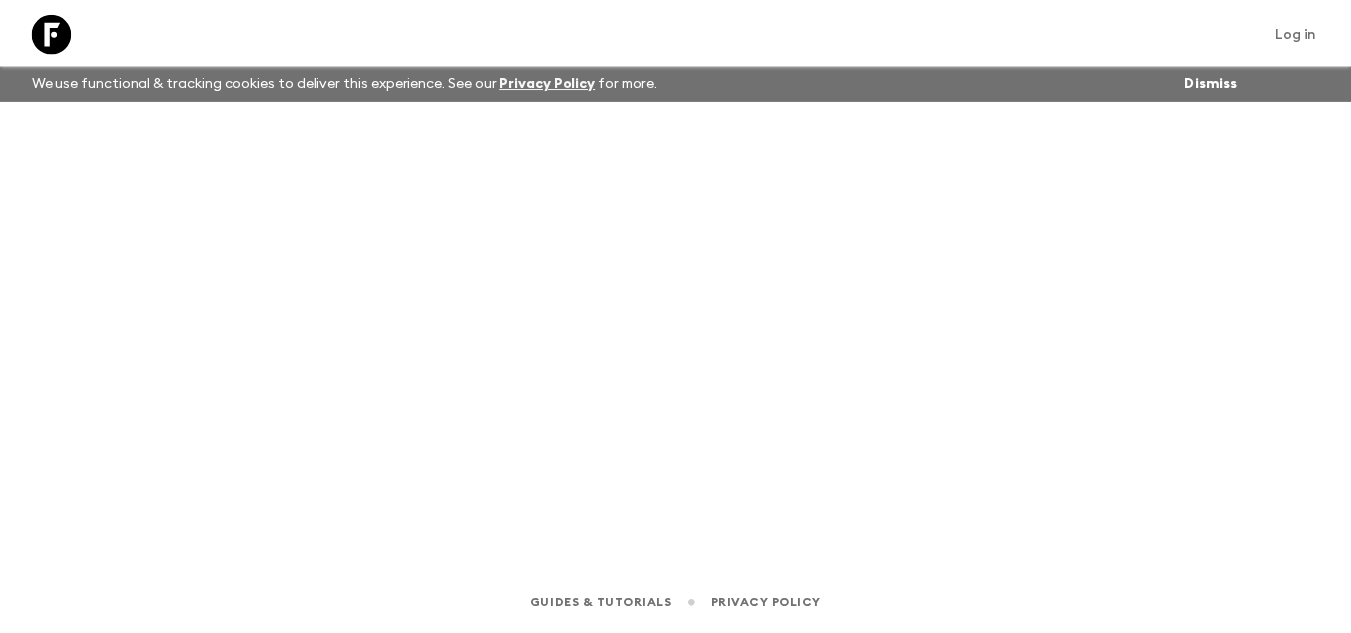 scroll, scrollTop: 0, scrollLeft: 0, axis: both 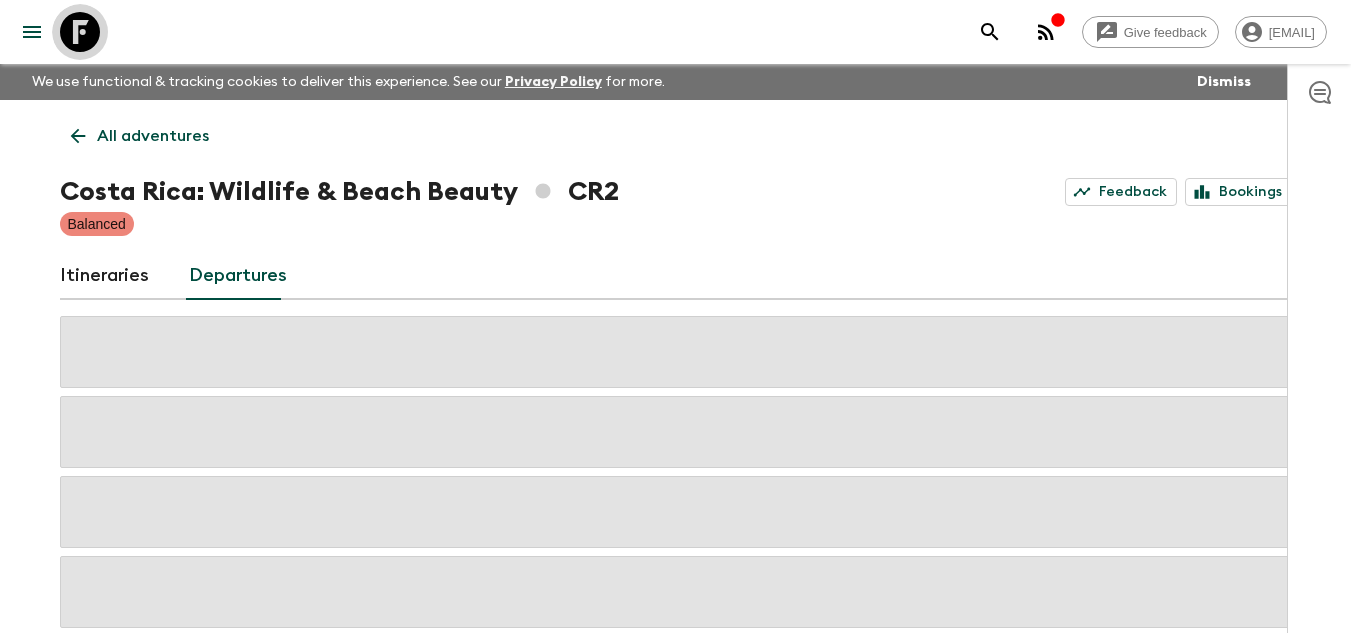 click 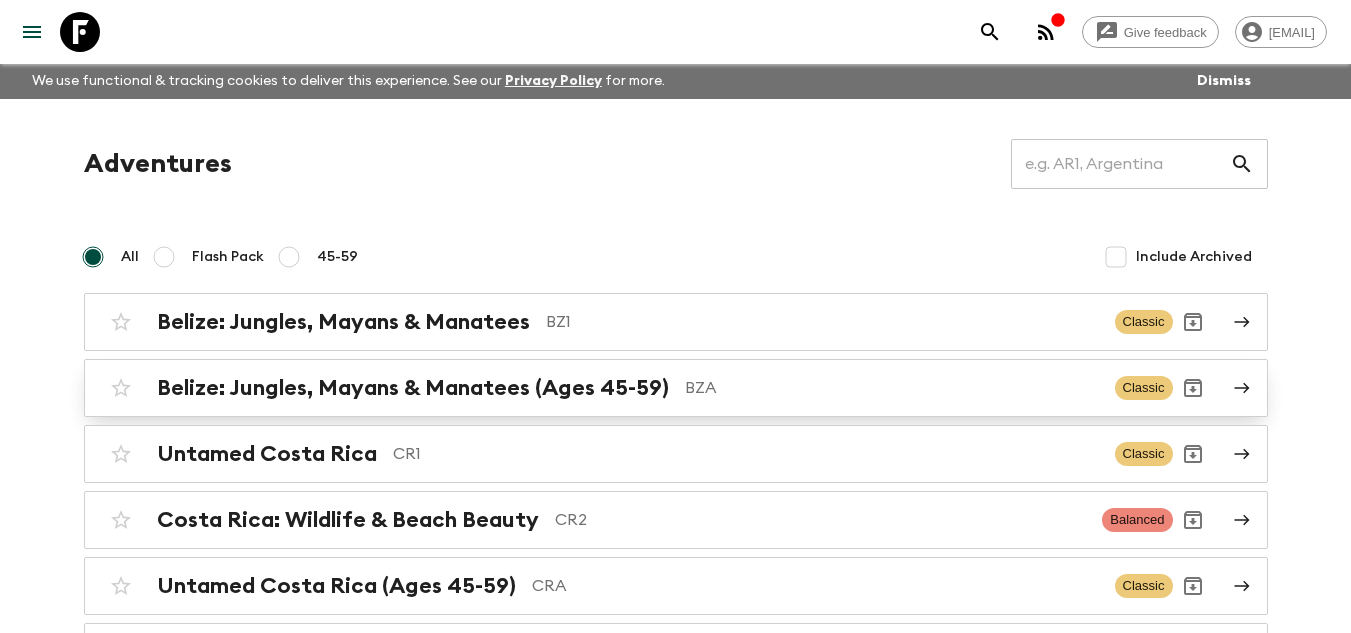 scroll, scrollTop: 0, scrollLeft: 0, axis: both 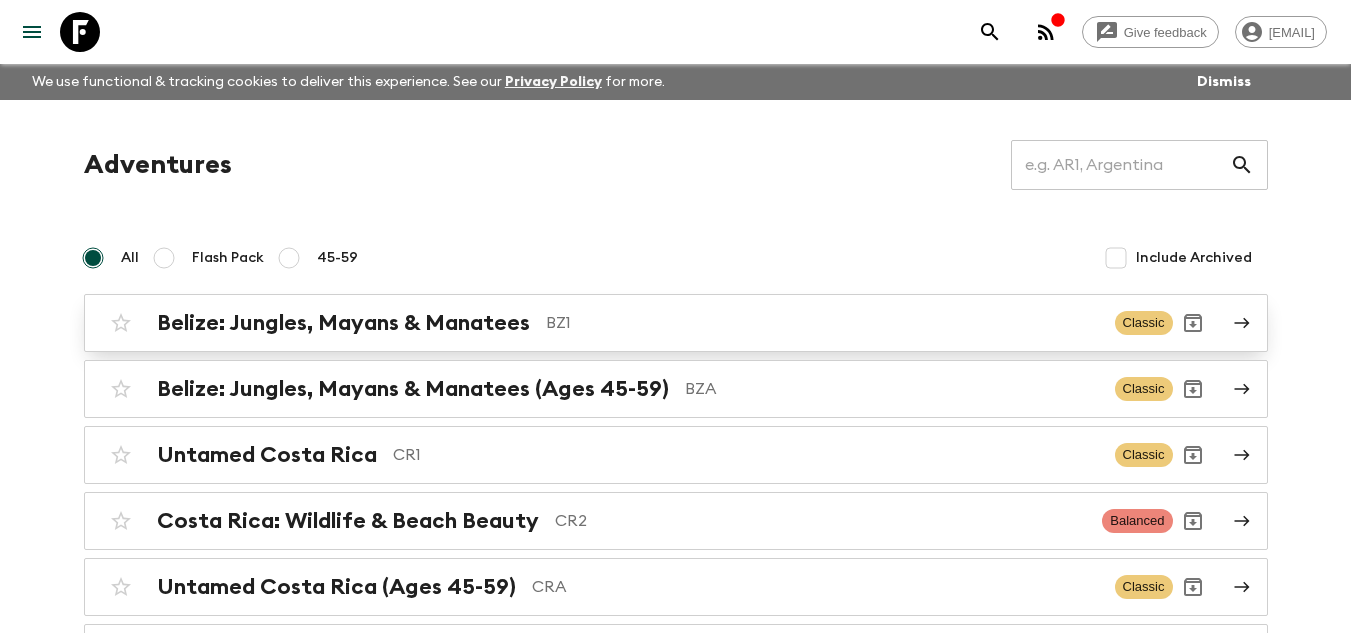 click on "Belize: Jungles, Mayans & Manatees" at bounding box center (343, 323) 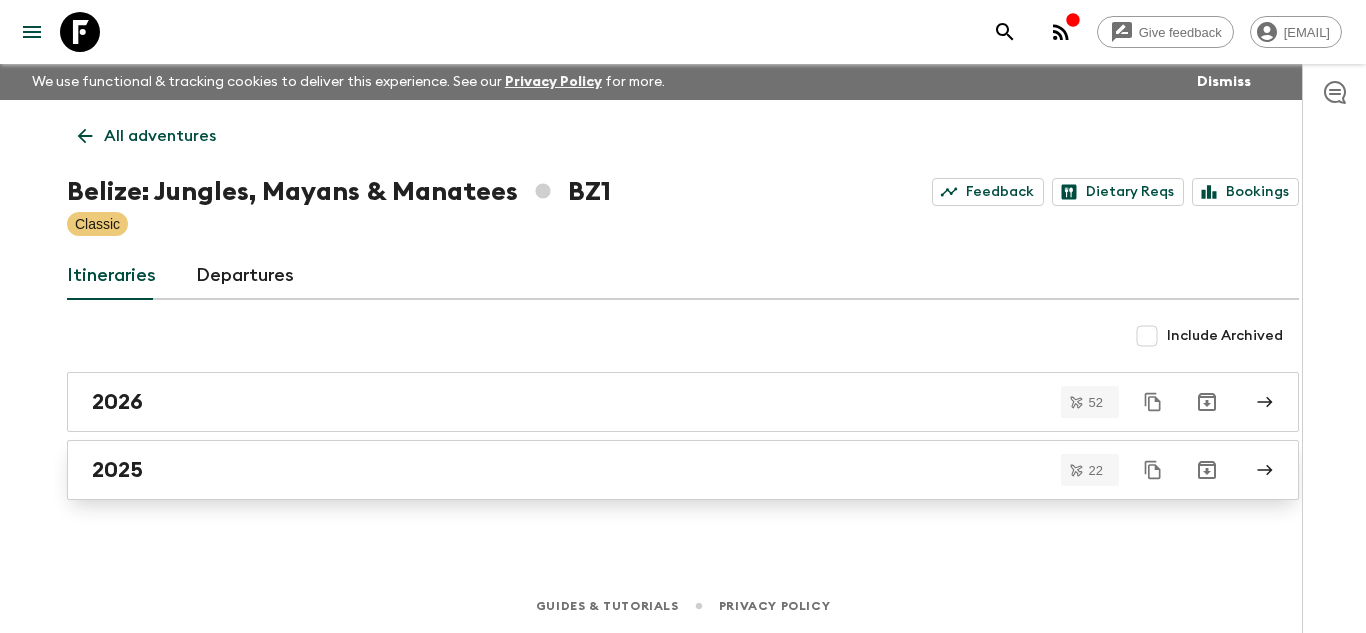 click on "2025" at bounding box center (664, 470) 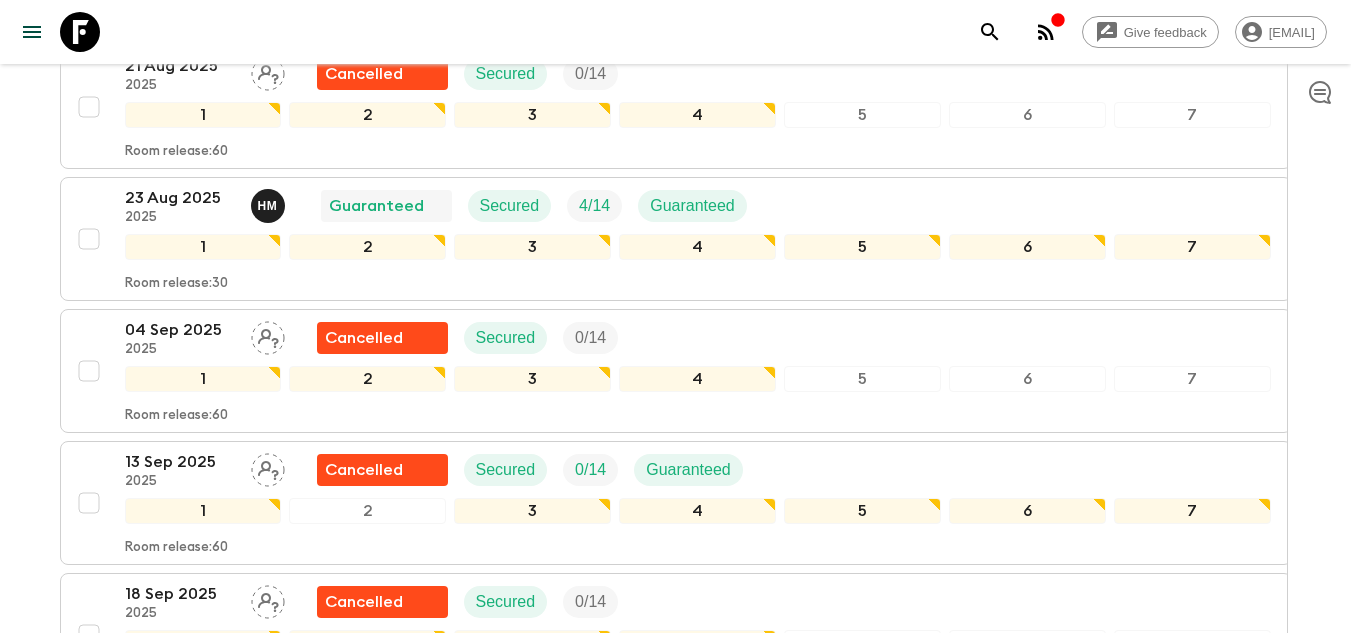 scroll, scrollTop: 900, scrollLeft: 0, axis: vertical 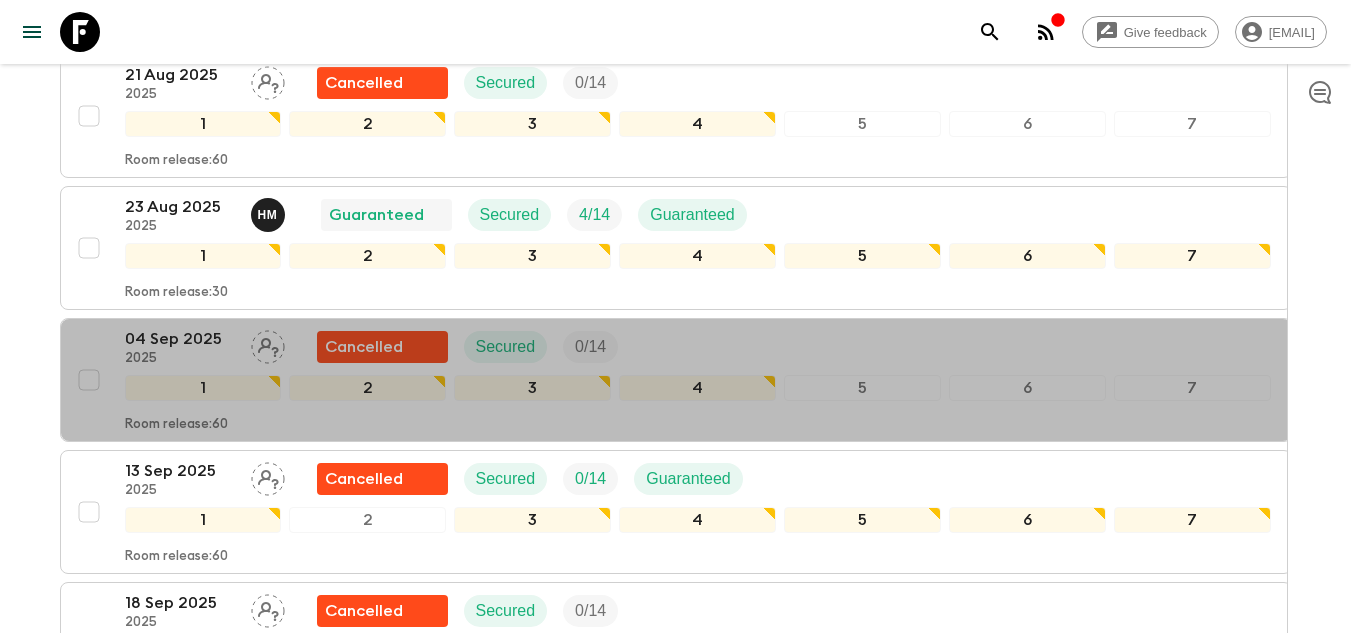 click on "04 Sep 2025" at bounding box center (180, 339) 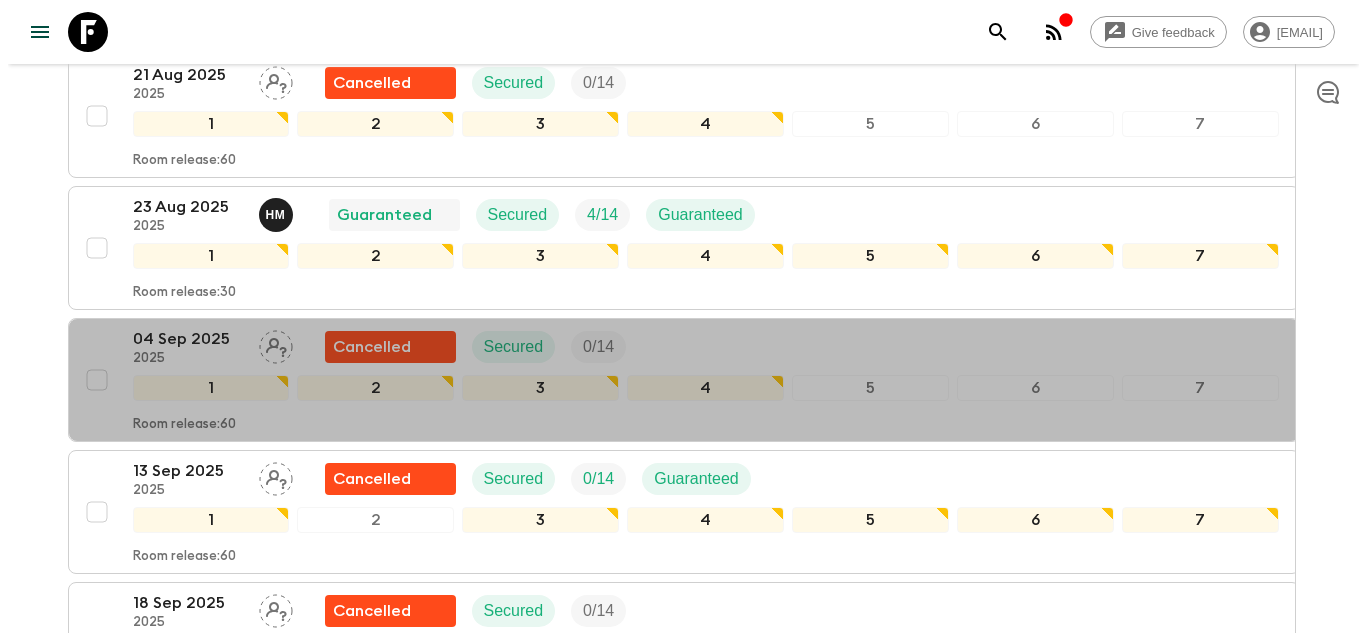scroll, scrollTop: 0, scrollLeft: 0, axis: both 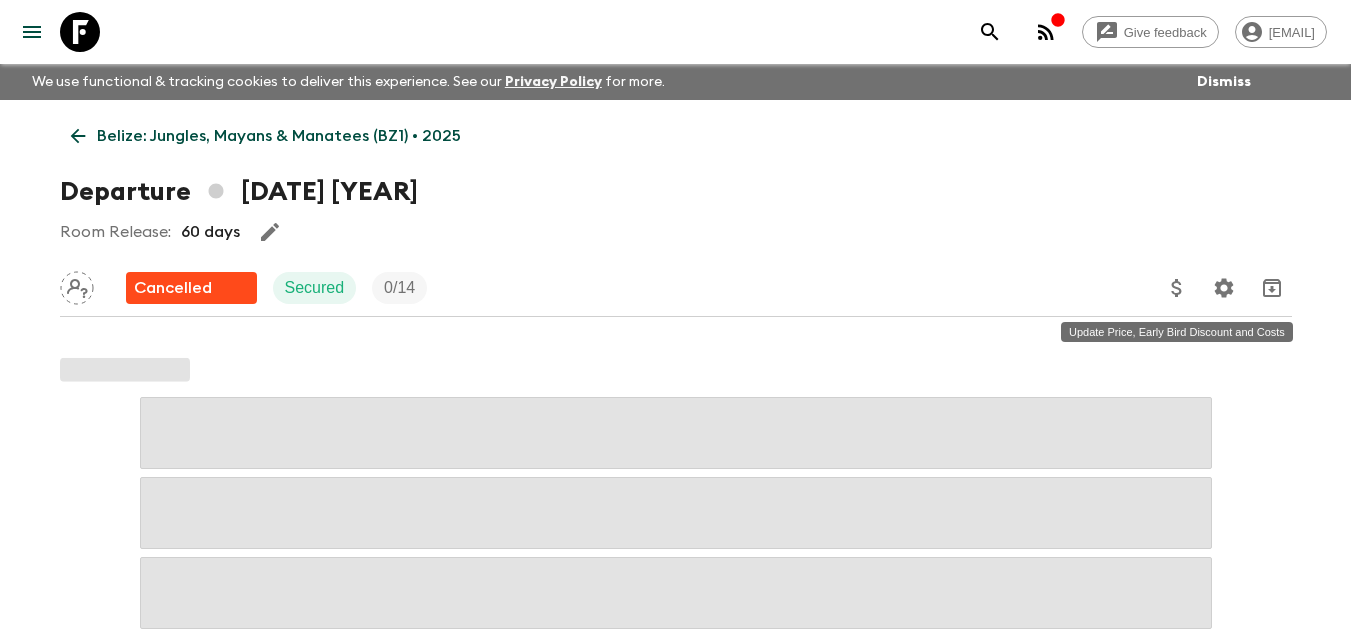 click at bounding box center [1177, 288] 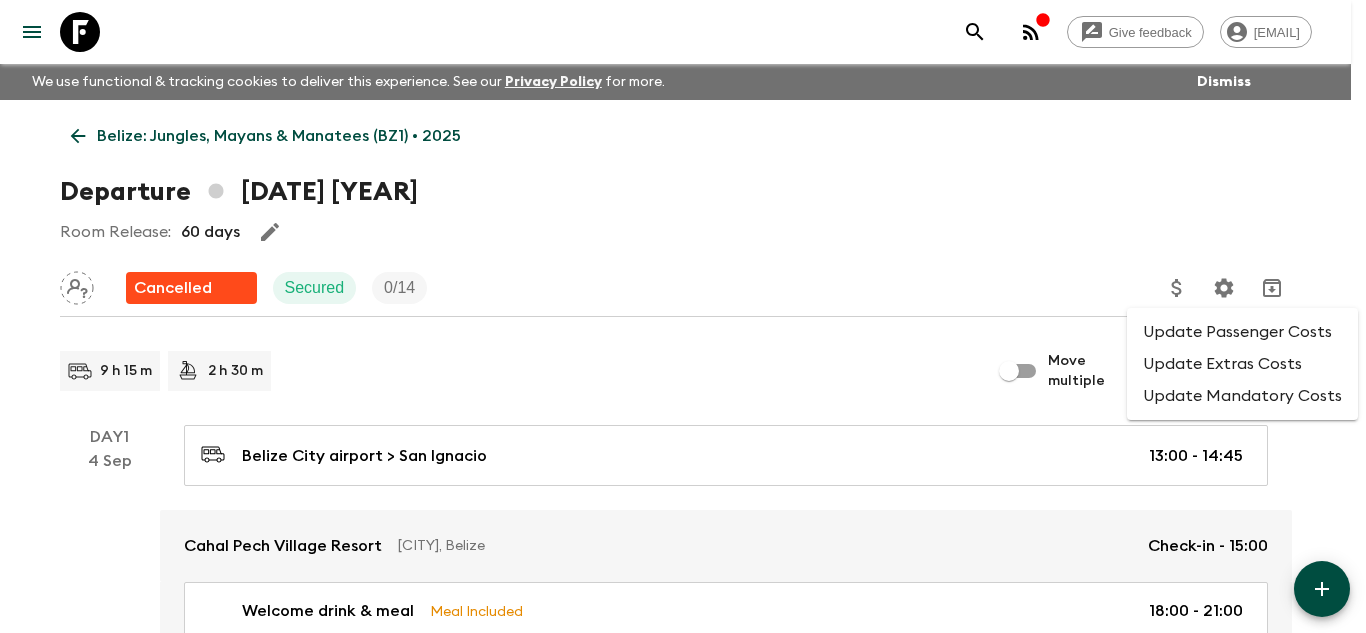 click on "Update Mandatory Costs" at bounding box center (1242, 396) 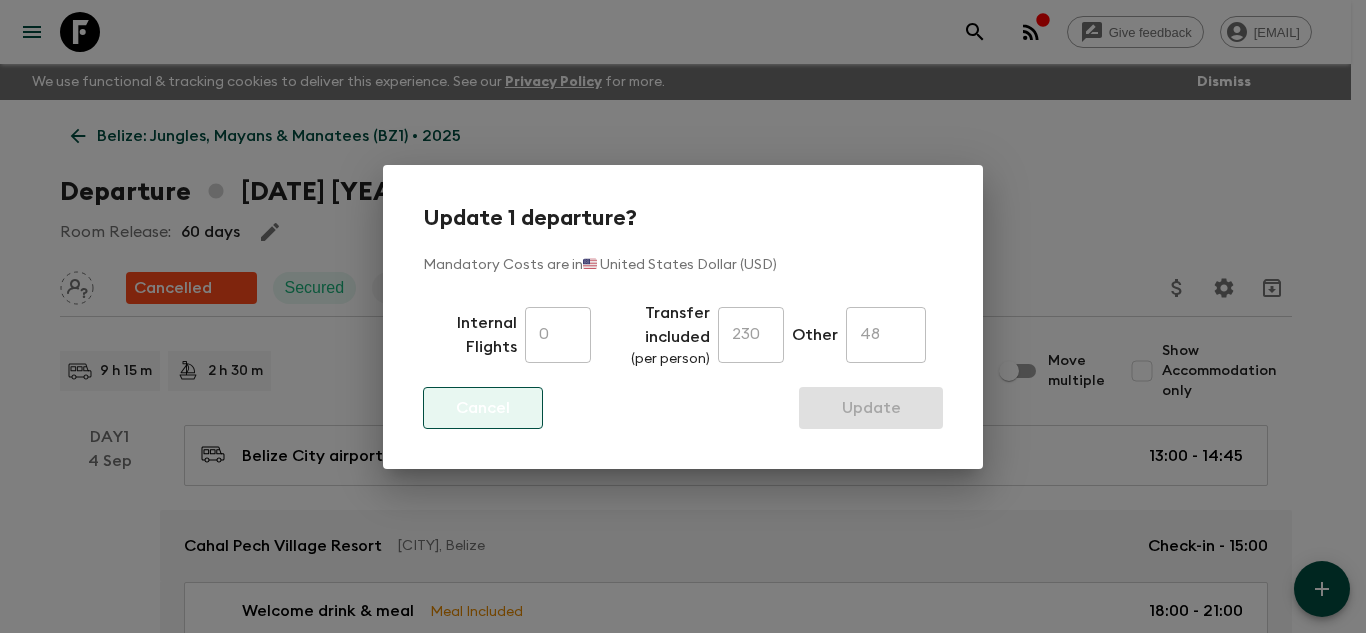 click on "Cancel" at bounding box center (483, 408) 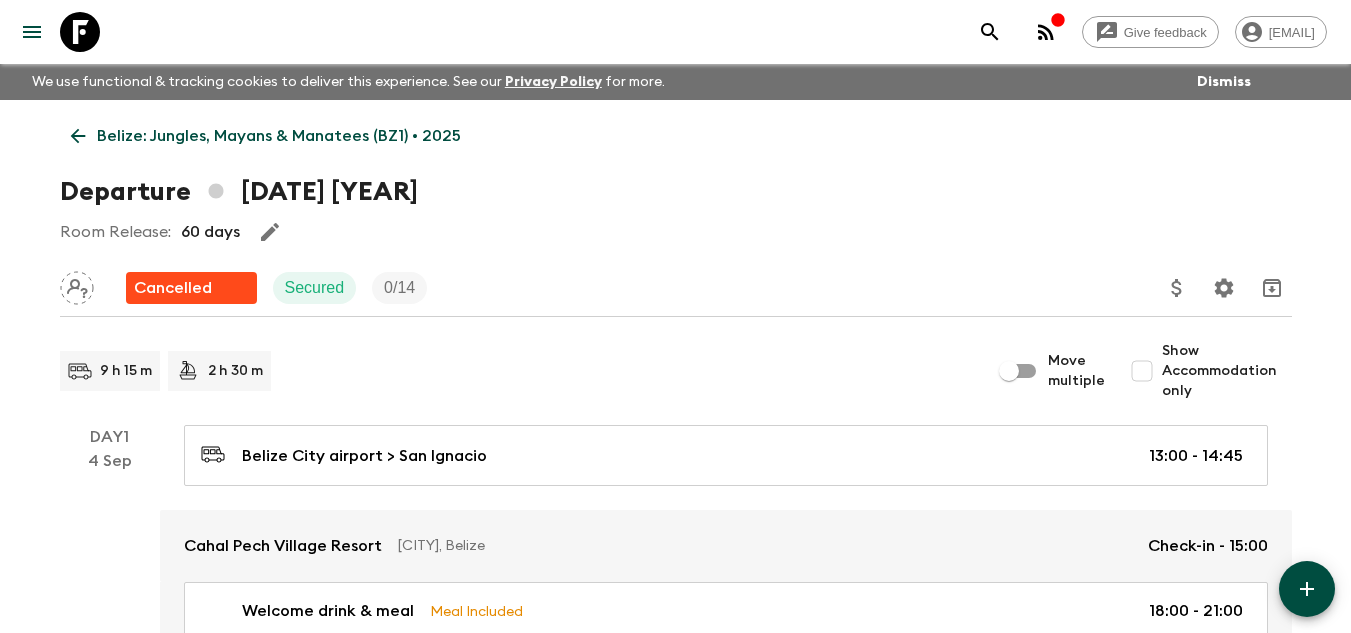 click 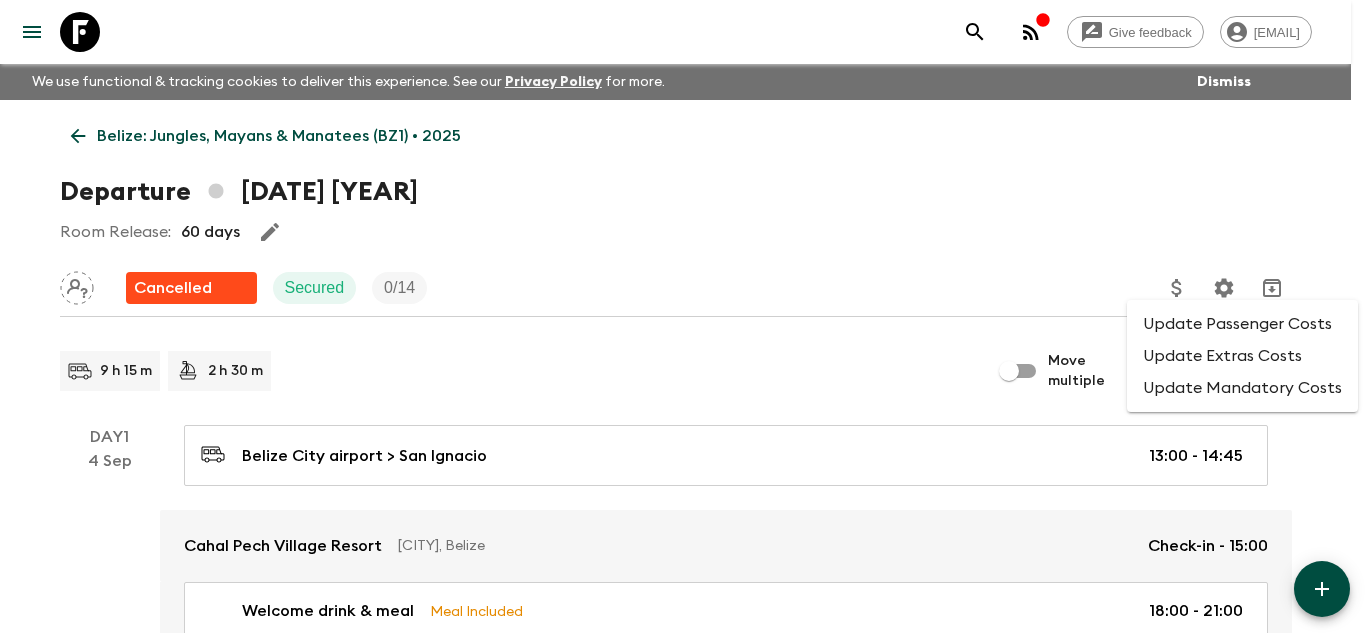 click on "Update Extras Costs" at bounding box center [1242, 356] 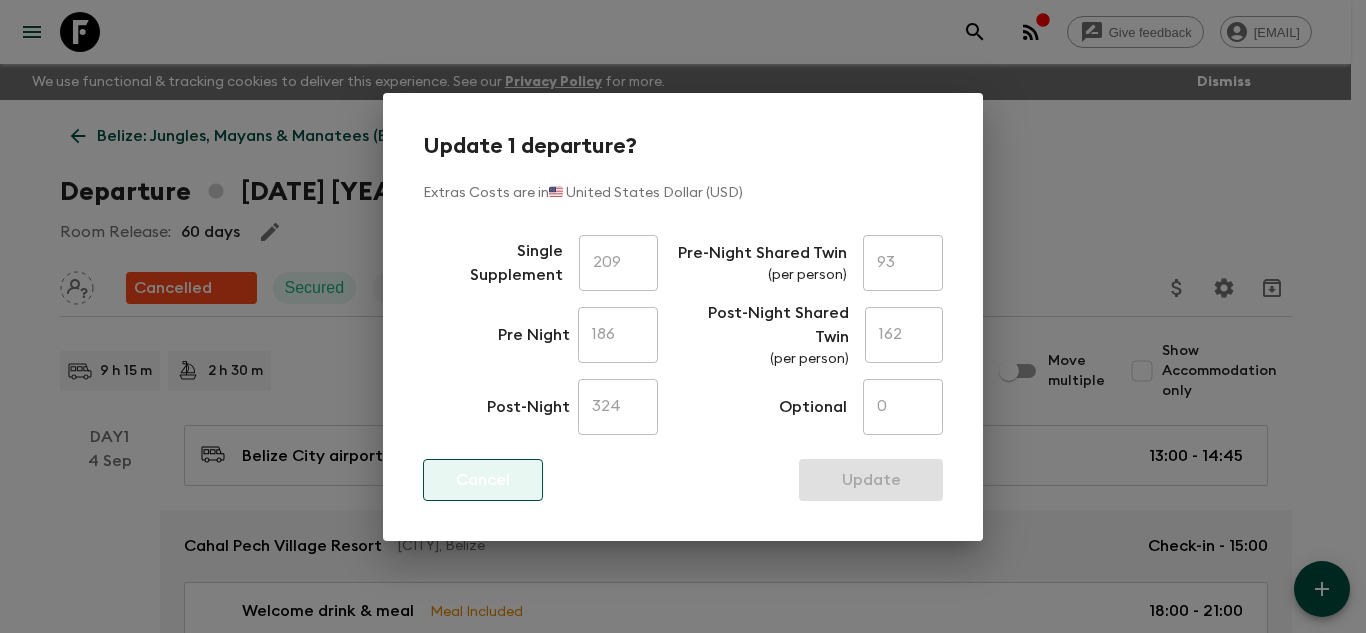 click on "Cancel" at bounding box center (483, 480) 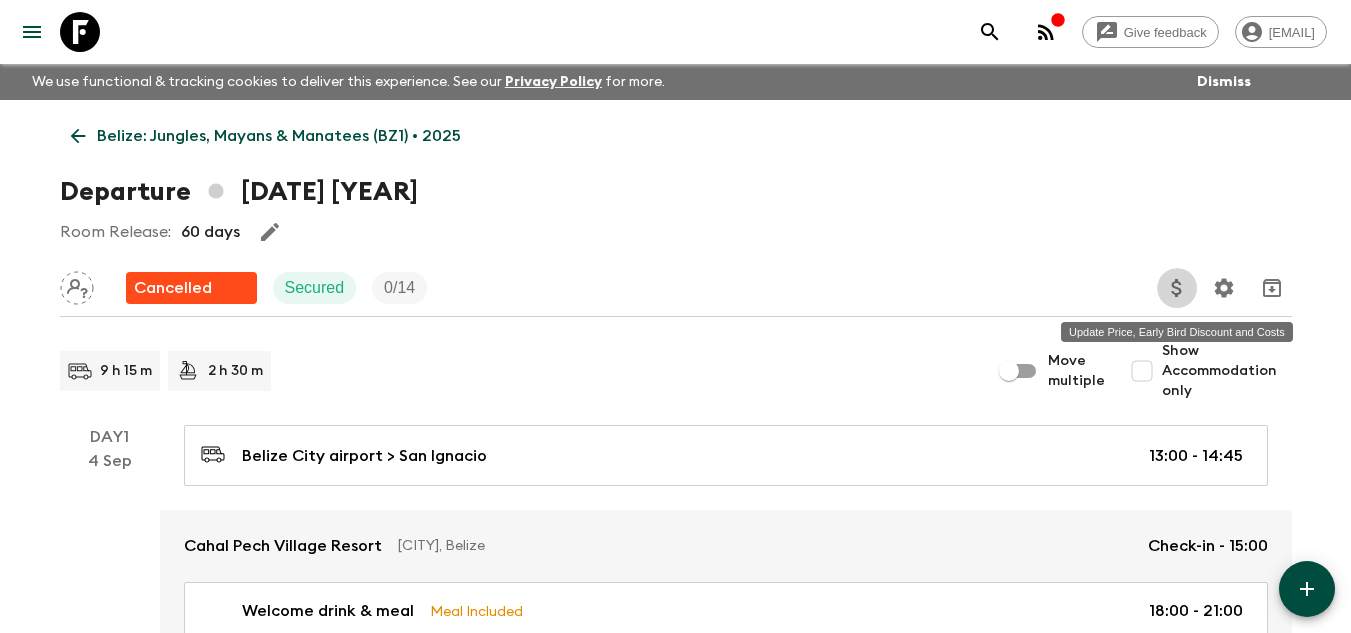 click 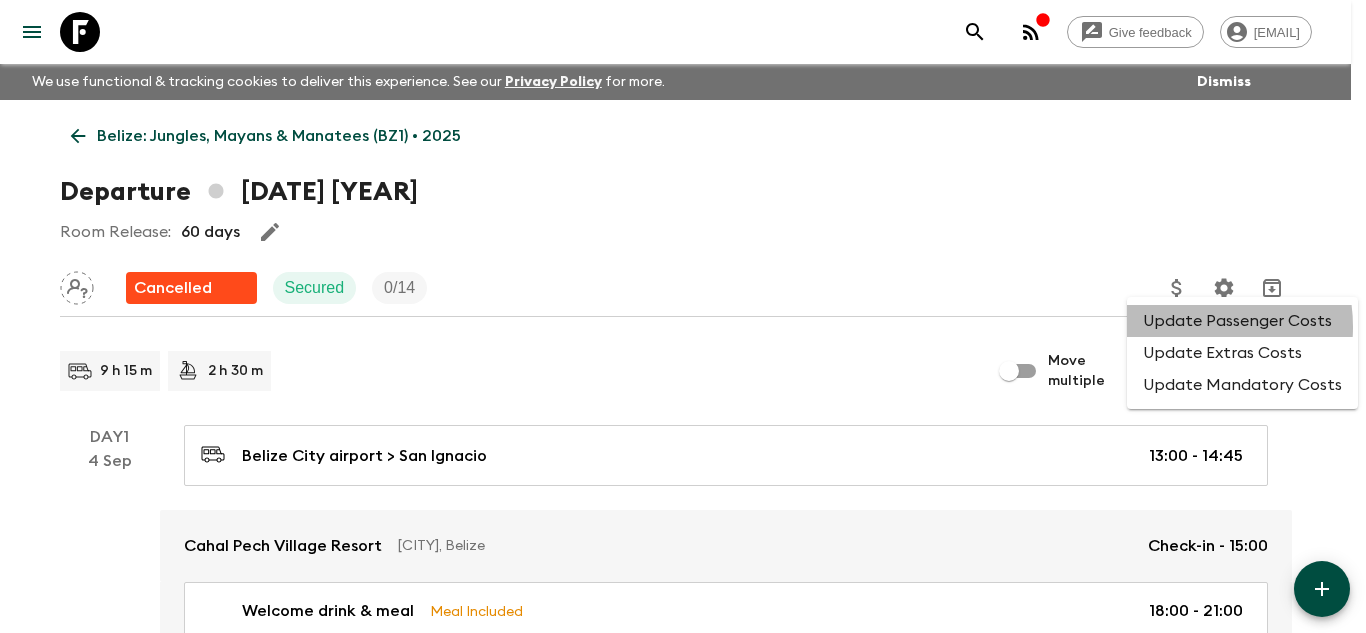 click on "Update Passenger Costs" at bounding box center (1242, 321) 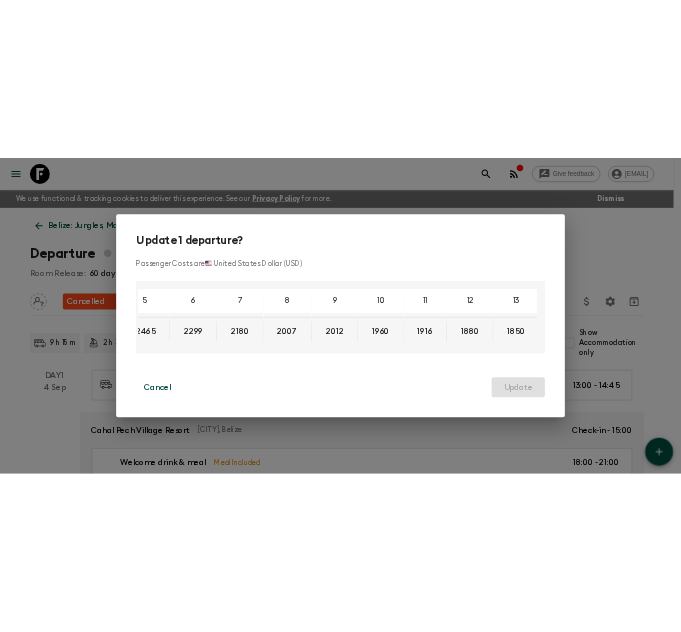 scroll, scrollTop: 0, scrollLeft: 0, axis: both 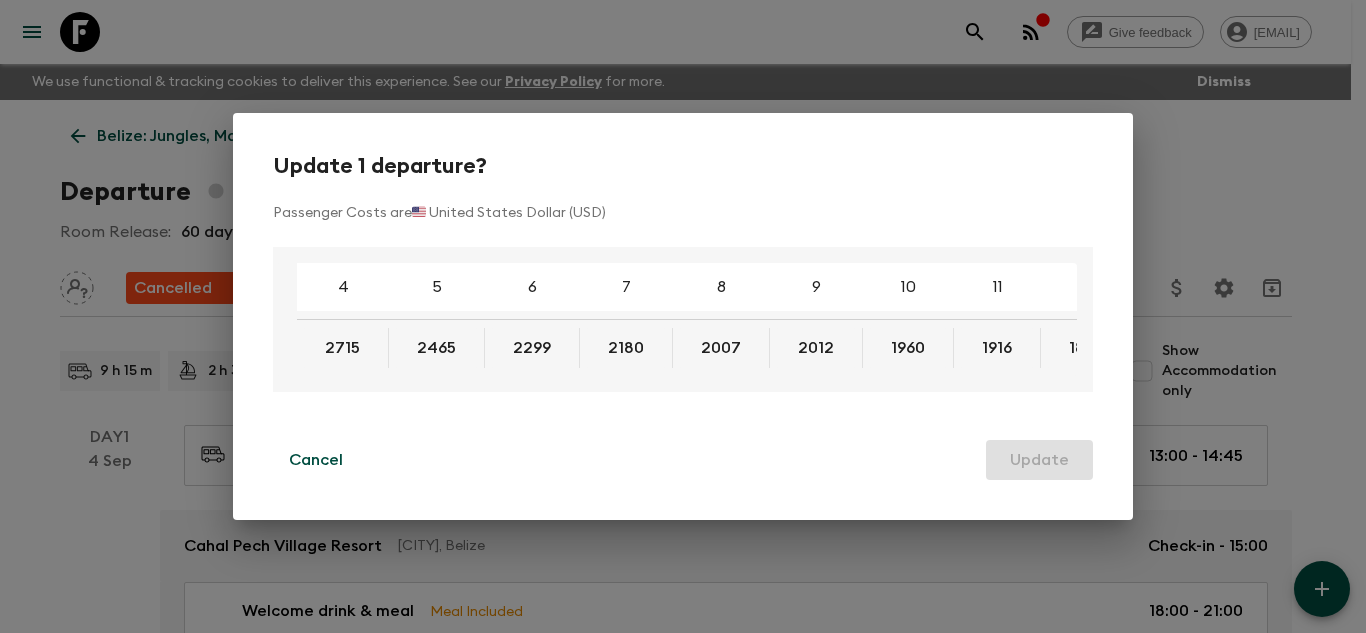 drag, startPoint x: 312, startPoint y: 341, endPoint x: 371, endPoint y: 344, distance: 59.07622 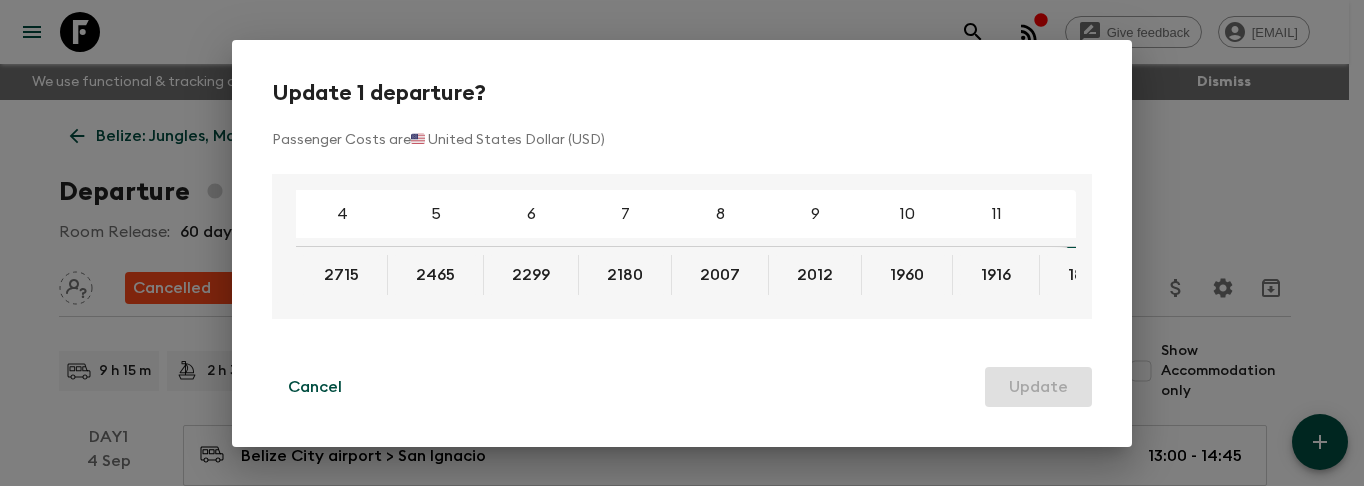type 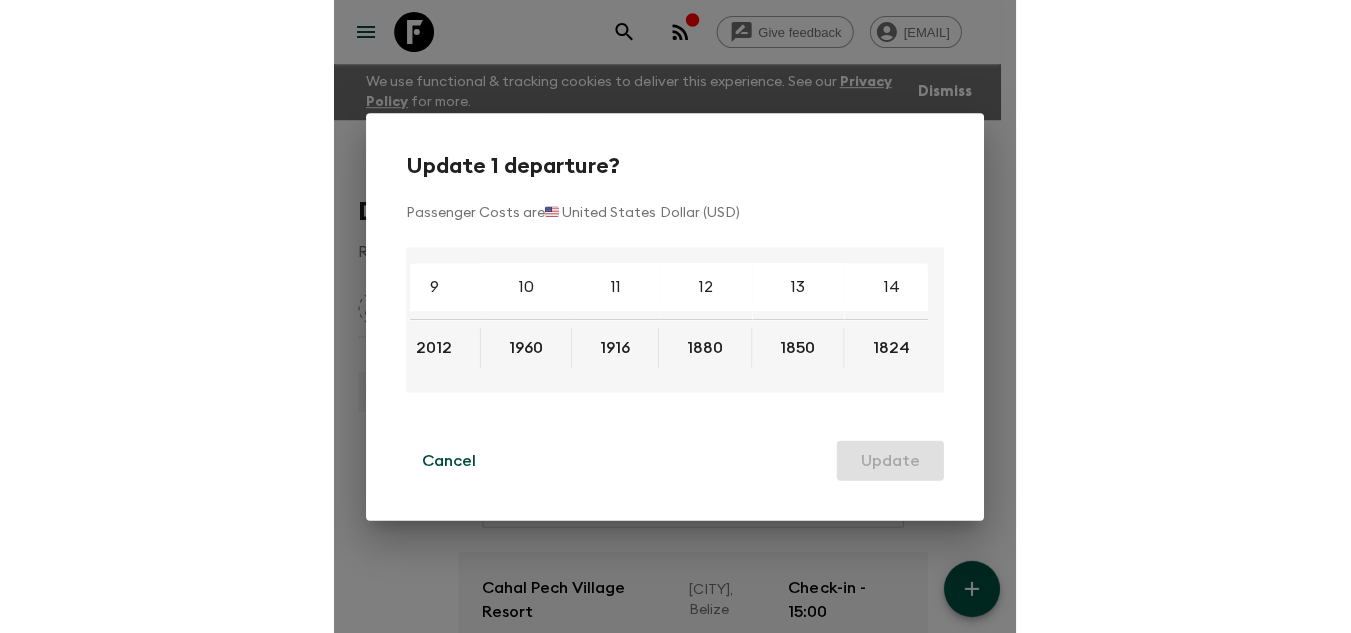 scroll, scrollTop: 0, scrollLeft: 485, axis: horizontal 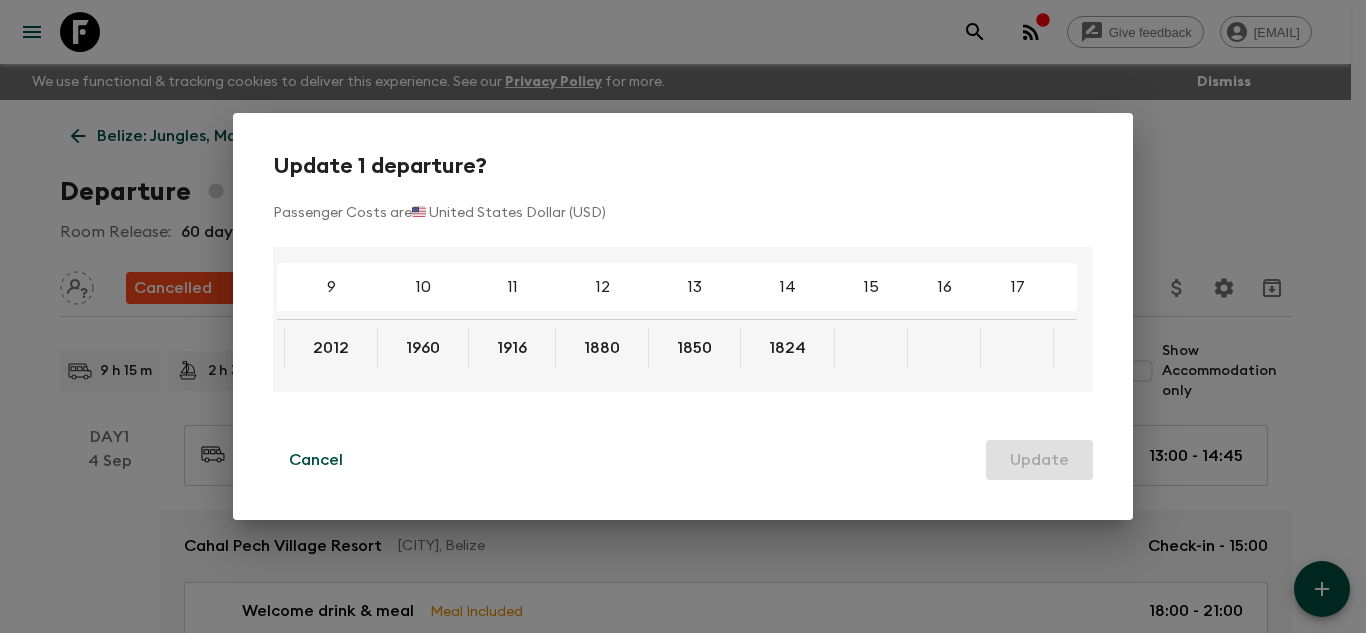 click on "Update 1 departure? Passenger Costs are 🇺🇸 United States Dollar (USD) 4 5 6 7 8 9 10 11 12 13 14 15 16 17 18 2715 2465 2299 2180 2007 2012 1960 1916 1880 1850 1824 Cancel Update" at bounding box center (683, 316) 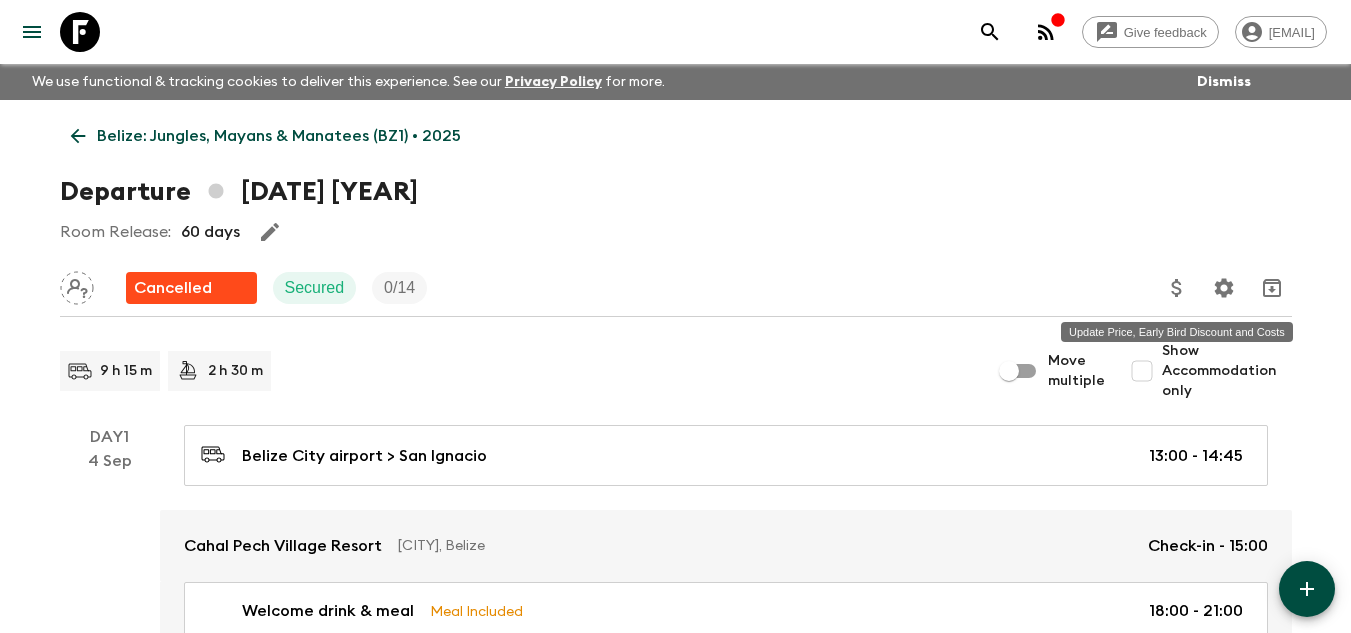 click 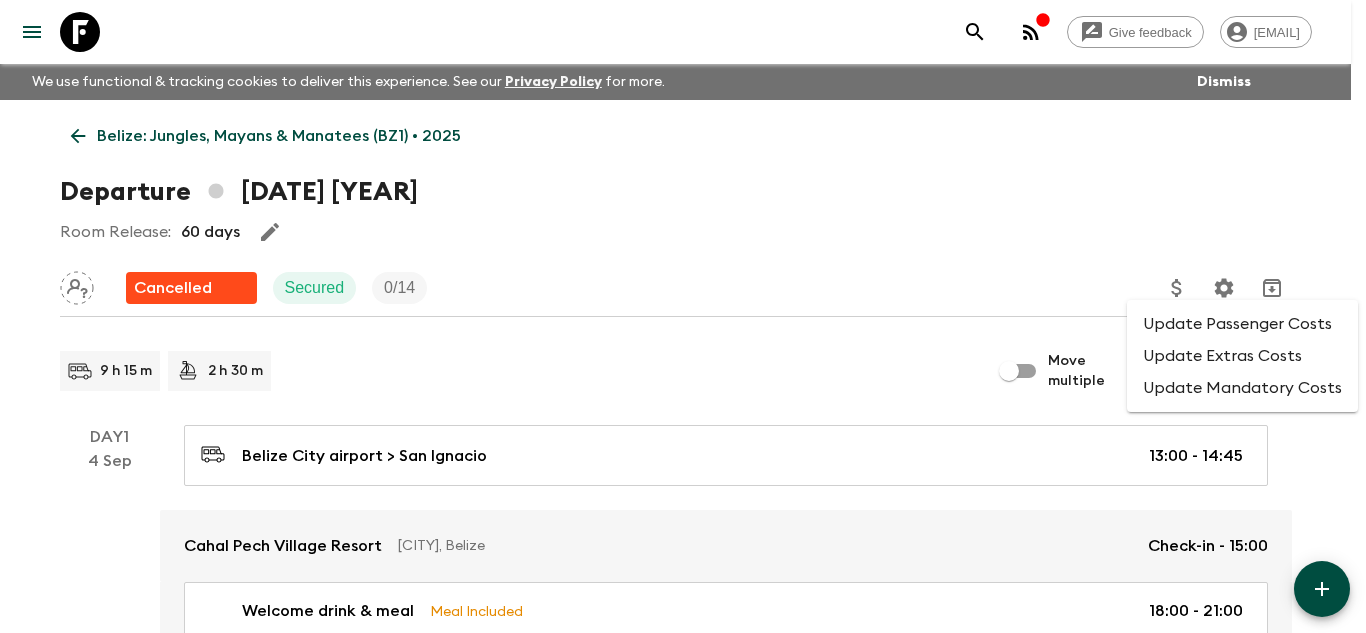 click on "Update Extras Costs" at bounding box center [1242, 356] 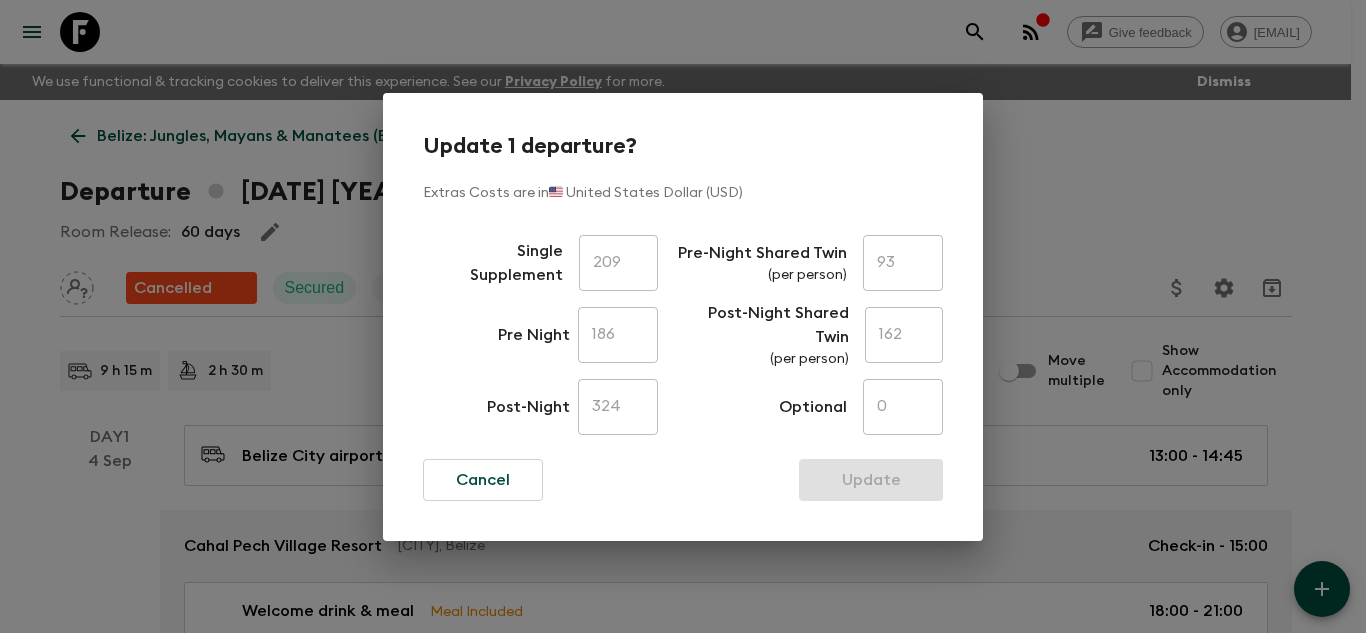 click on "Update 1 departure? Extras Costs are in 🇺🇸 United States Dollar (USD) Single Supplement 209 ​ Pre Night 186 ​ Post-Night 324 ​ Pre-Night Shared Twin (per person) 93 ​ Post-Night Shared Twin (per person) 162 ​ Optional 0 ​ Cancel Update" at bounding box center (683, 316) 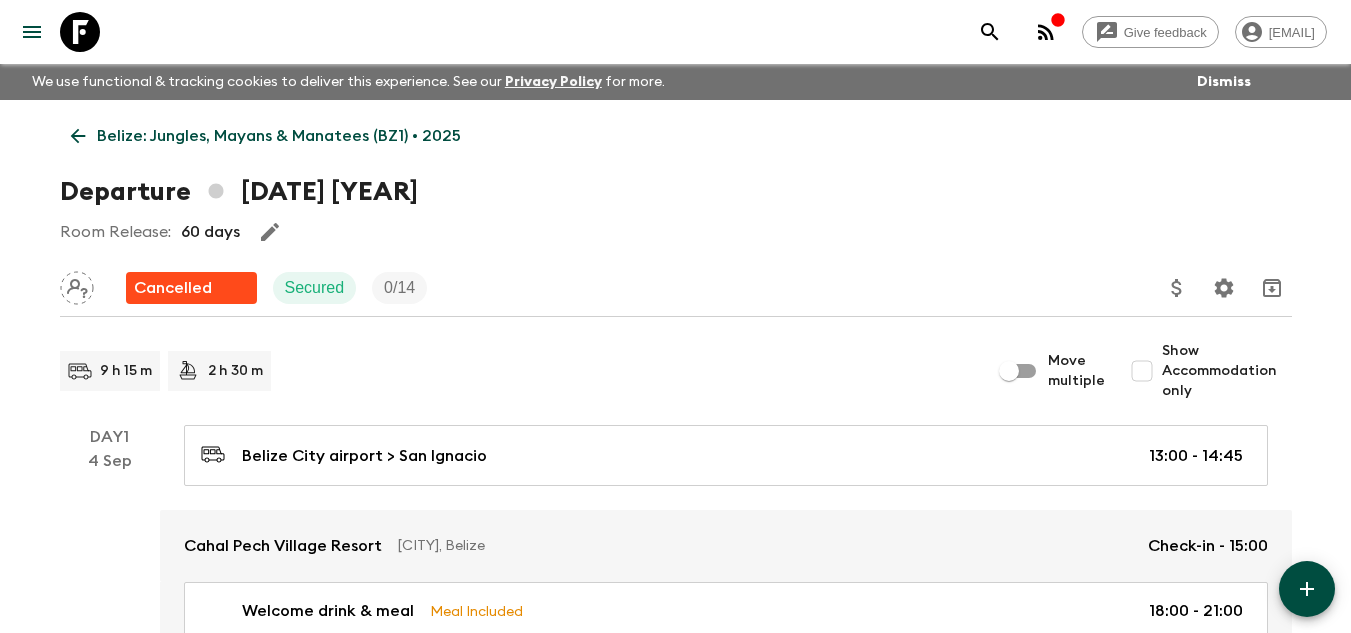 click 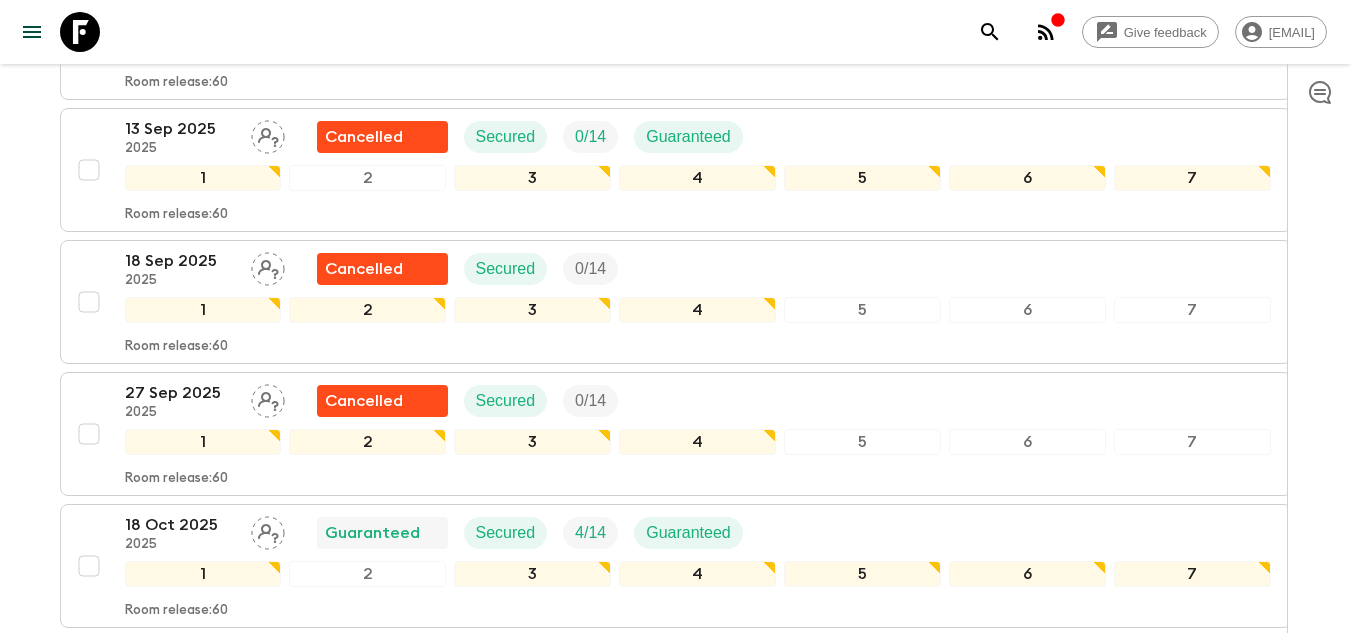 scroll, scrollTop: 1300, scrollLeft: 0, axis: vertical 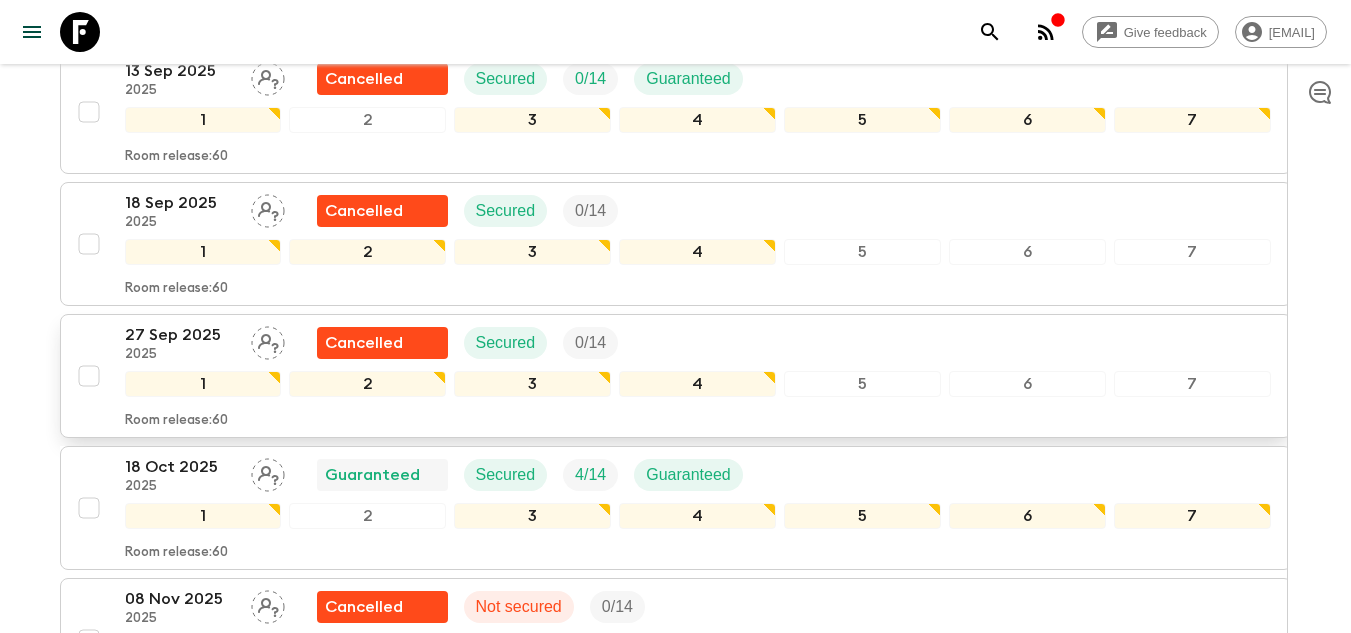 click on "[DATE]  Cancelled Secured 0 / 14 1 2 3 4 5 6 7 Room release:  60" at bounding box center [676, 376] 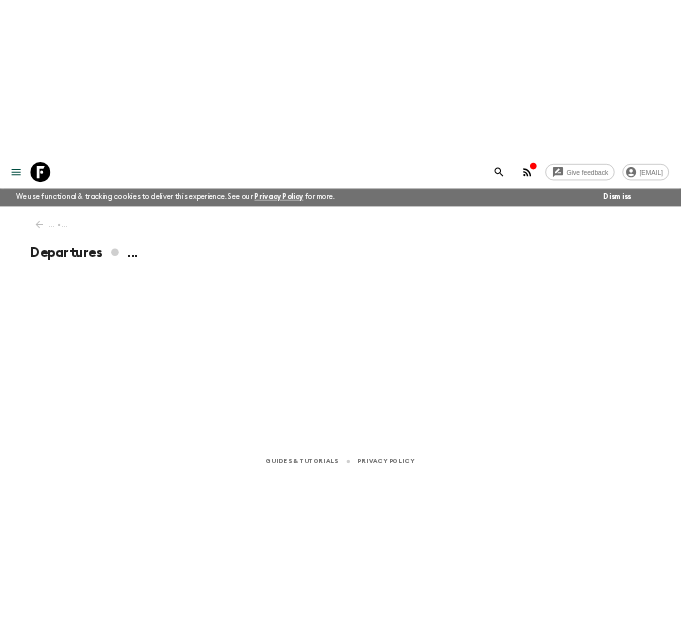 scroll, scrollTop: 0, scrollLeft: 0, axis: both 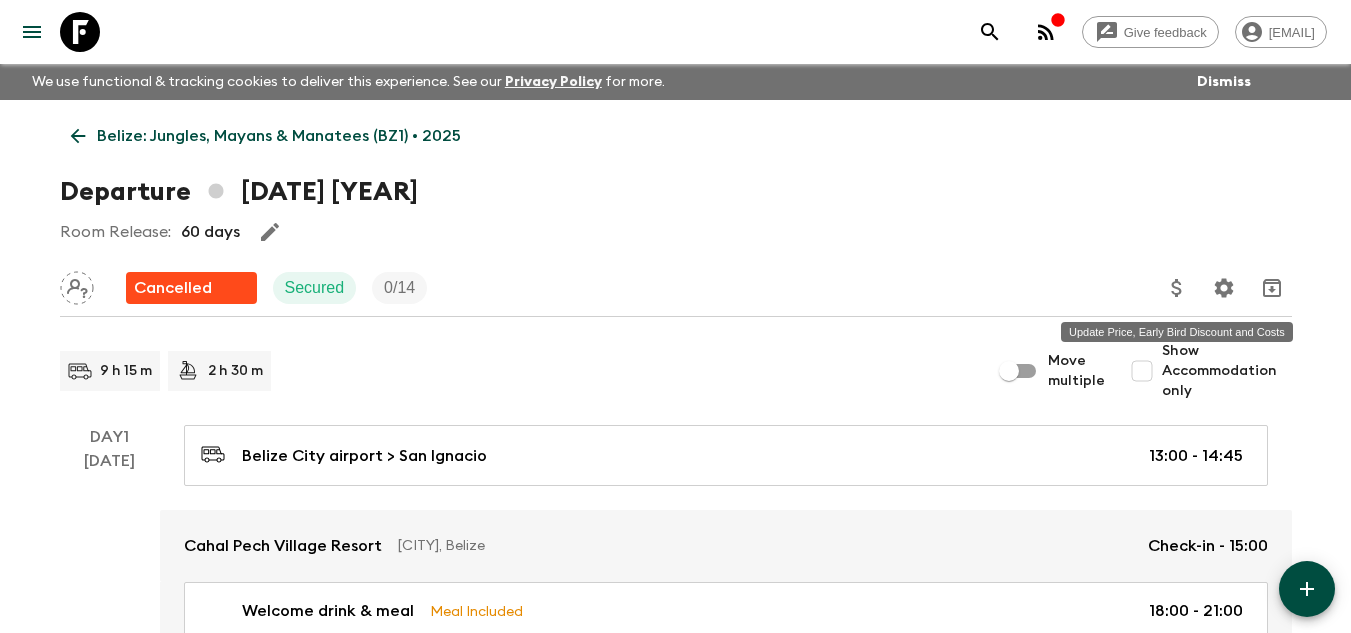 click 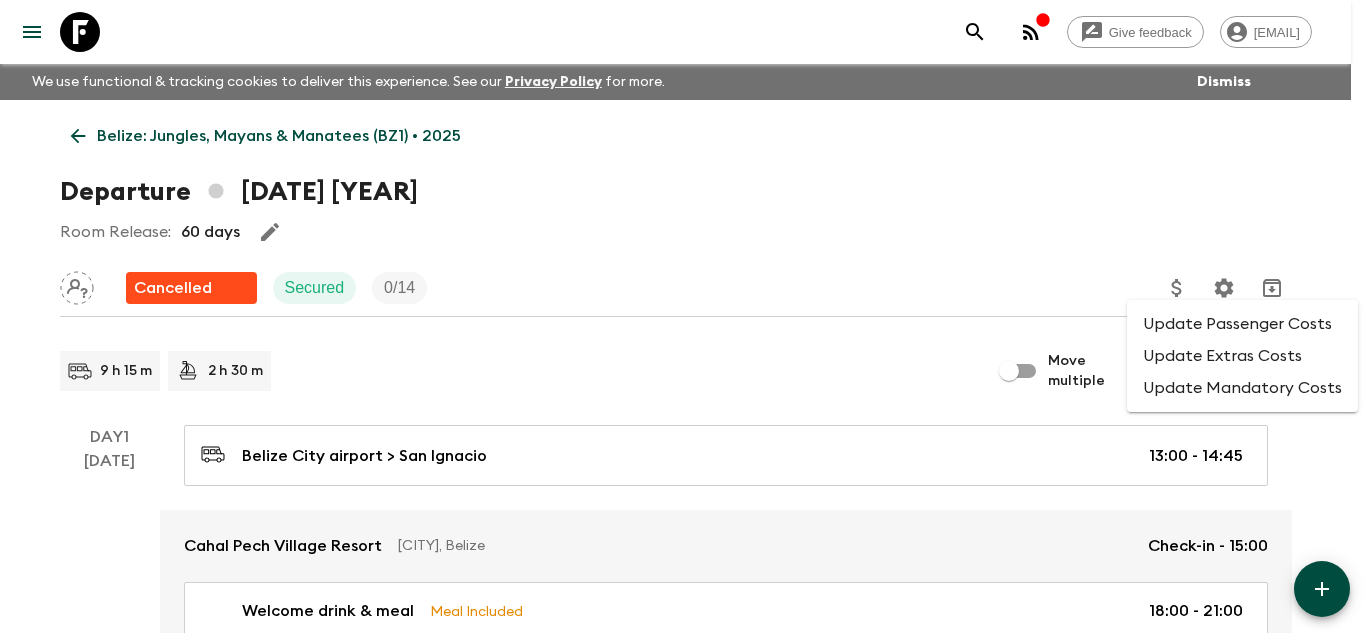 click on "Update Passenger Costs" at bounding box center (1242, 324) 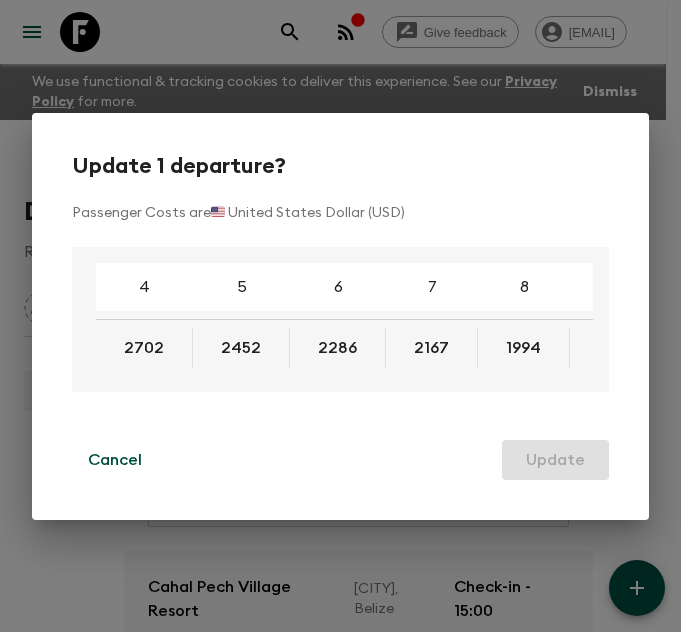 drag, startPoint x: 199, startPoint y: 370, endPoint x: 291, endPoint y: 374, distance: 92.086914 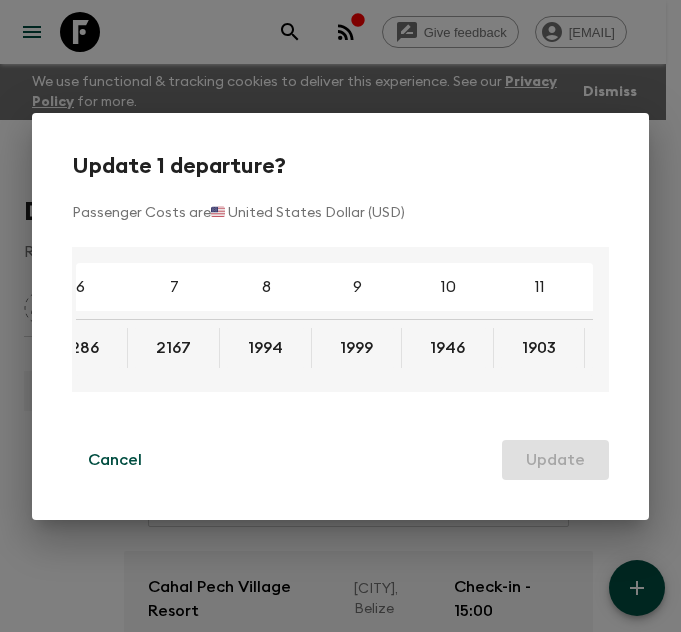 scroll, scrollTop: 0, scrollLeft: 360, axis: horizontal 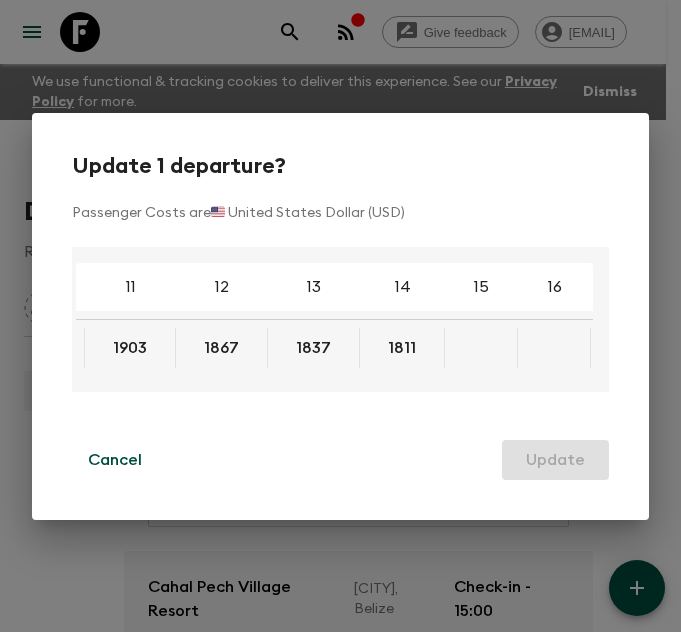 click on "Update 1 departure? Passenger Costs are 🇺🇸 United States Dollar (USD) 4 5 6 7 8 9 10 11 12 13 14 15 16 17 18 2702 2452 2286 2167 1994 1999 1946 1903 1867 1837 1811 Cancel Update" at bounding box center [340, 316] 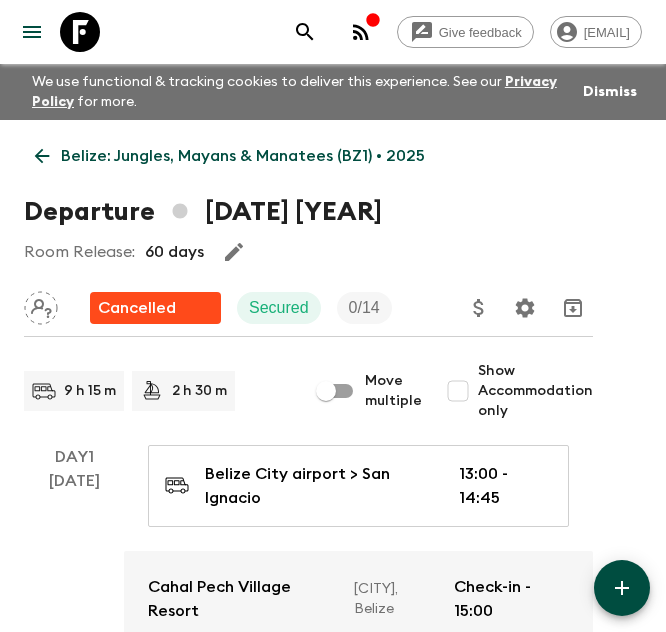 click 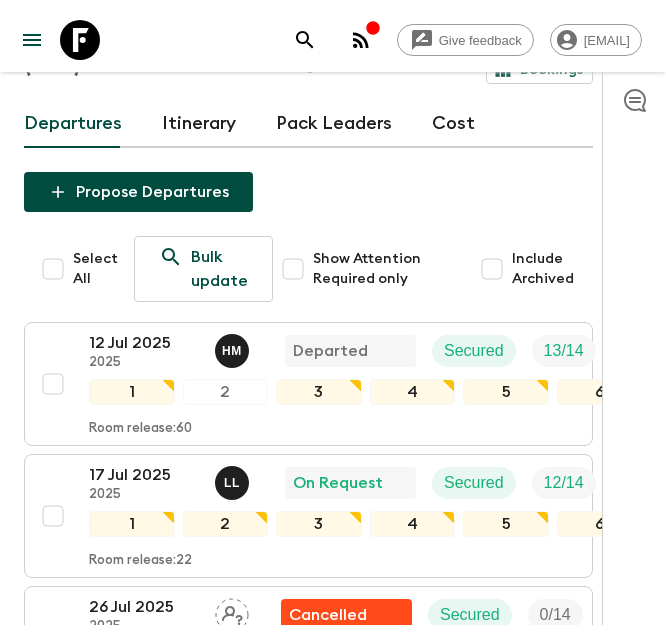 scroll, scrollTop: 0, scrollLeft: 0, axis: both 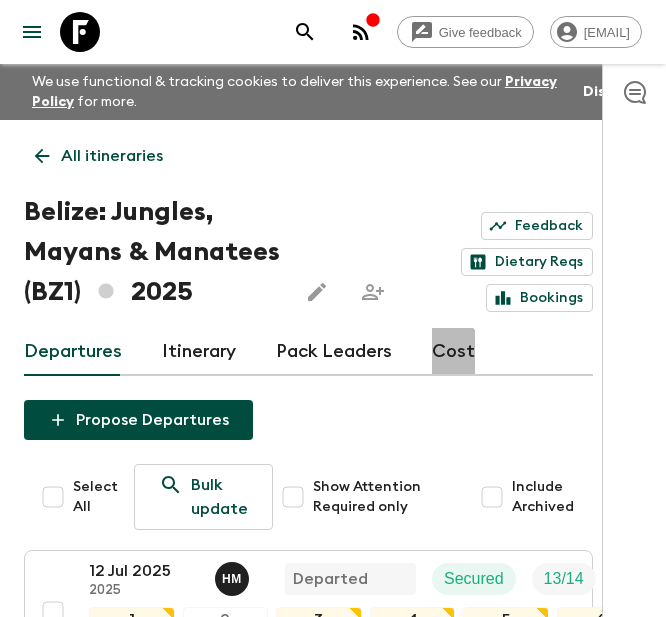 click on "Cost" at bounding box center (453, 352) 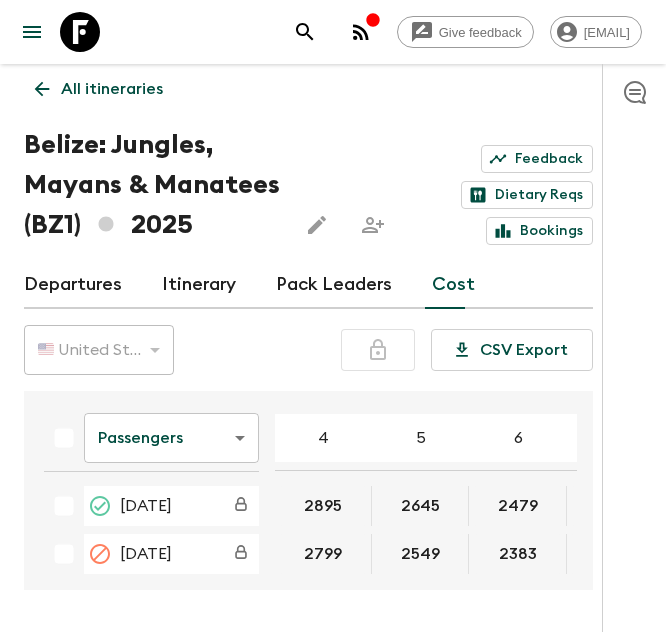 scroll, scrollTop: 100, scrollLeft: 0, axis: vertical 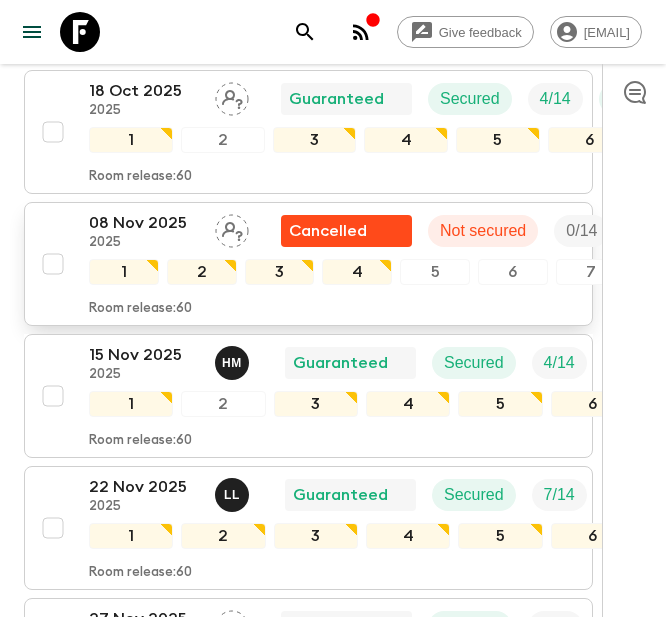 click on "08 Nov 2025" at bounding box center (144, 223) 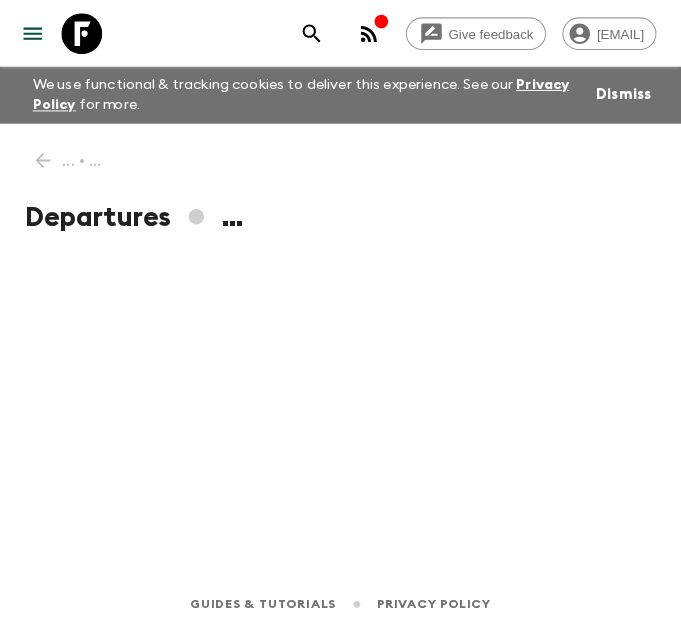 scroll, scrollTop: 0, scrollLeft: 0, axis: both 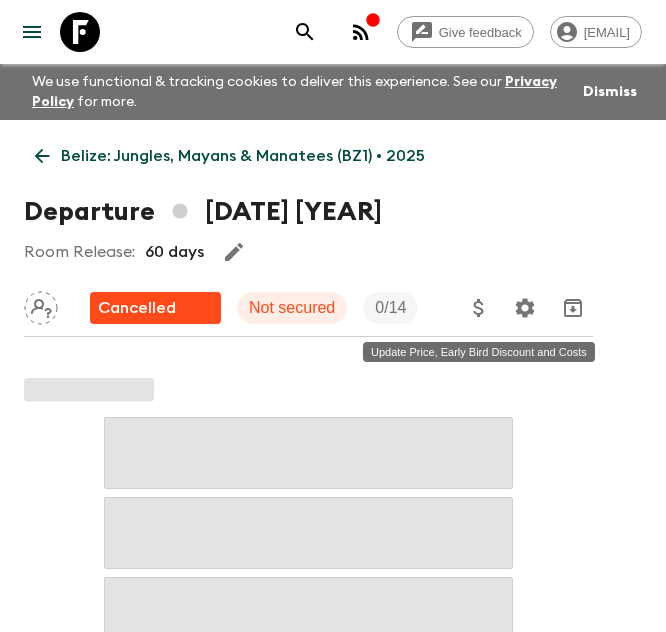 click 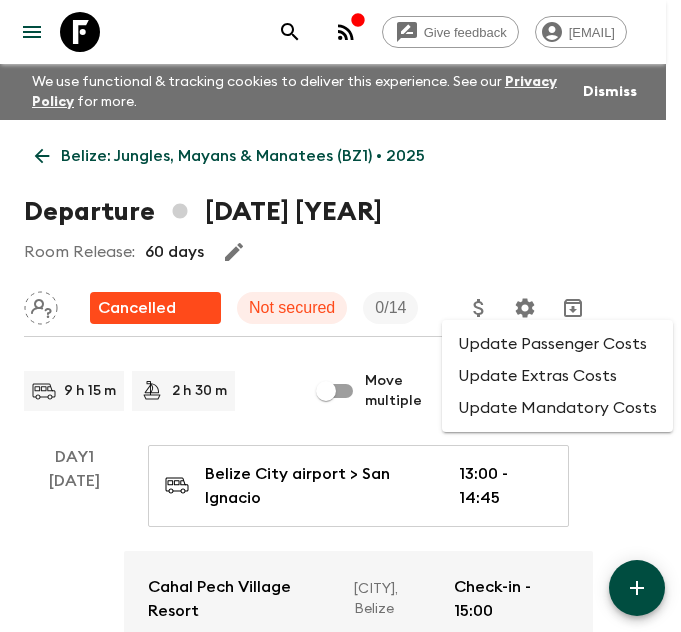 click on "Update Passenger Costs" at bounding box center [557, 344] 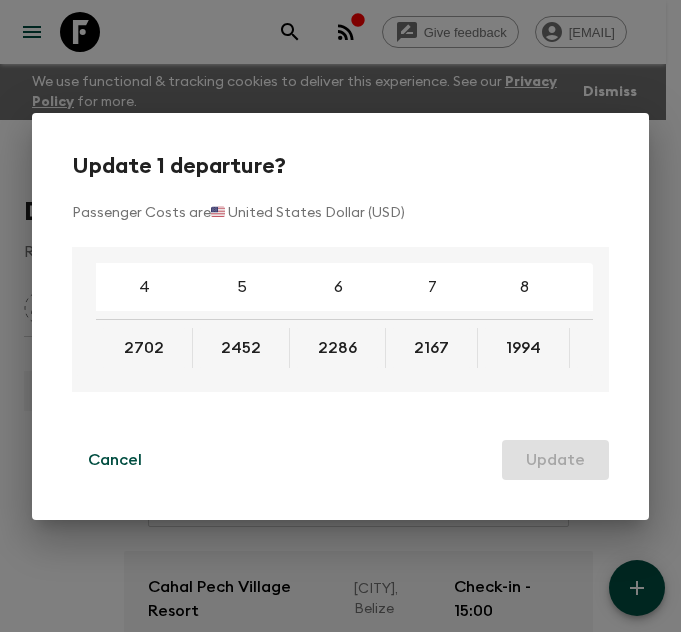 click on "4 5 6 7 8 9 10 11 12 13 14 15 16 17 18 2702 2452 2286 2167 1994 1999 1946 1903 1867 1837 1811" at bounding box center [739, 315] 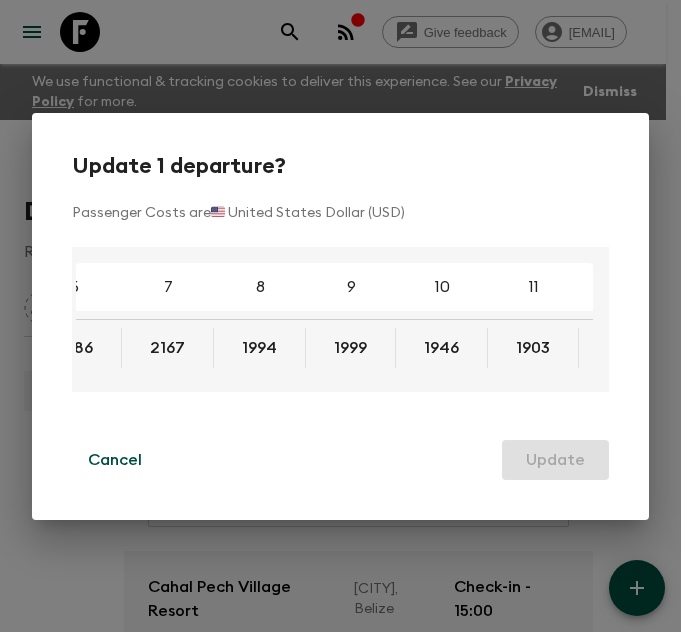 scroll, scrollTop: 0, scrollLeft: 324, axis: horizontal 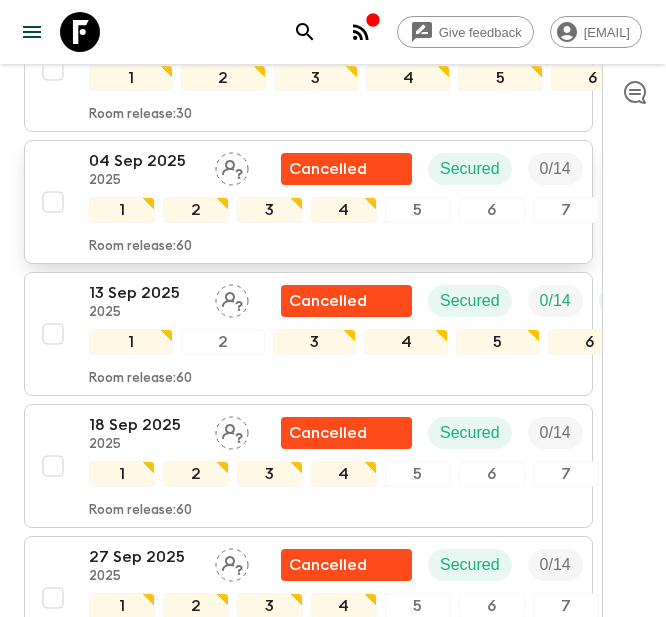 click on "[DATE]  Cancelled Secured 0 / 14 1 2 3 4 5 6 7 Room release:  60" at bounding box center (302, 202) 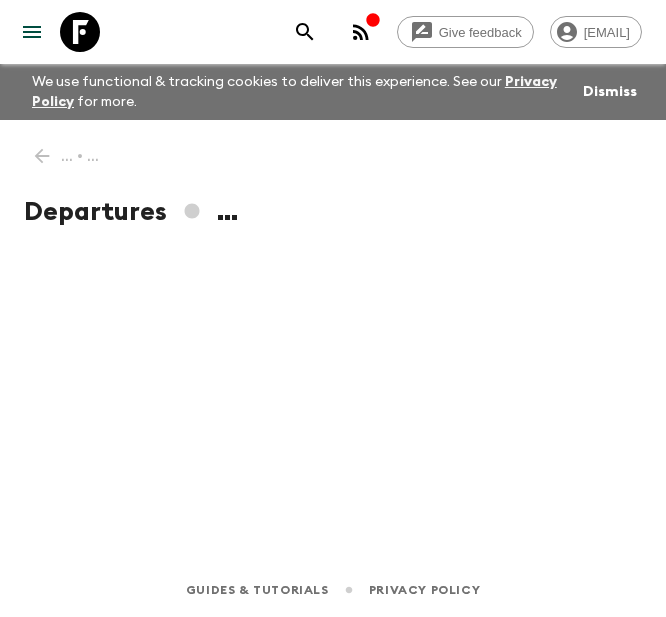 scroll, scrollTop: 0, scrollLeft: 0, axis: both 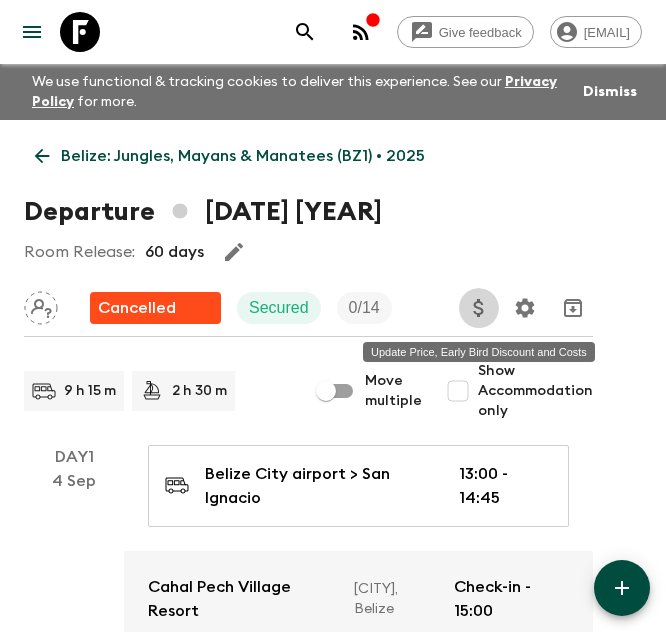 click 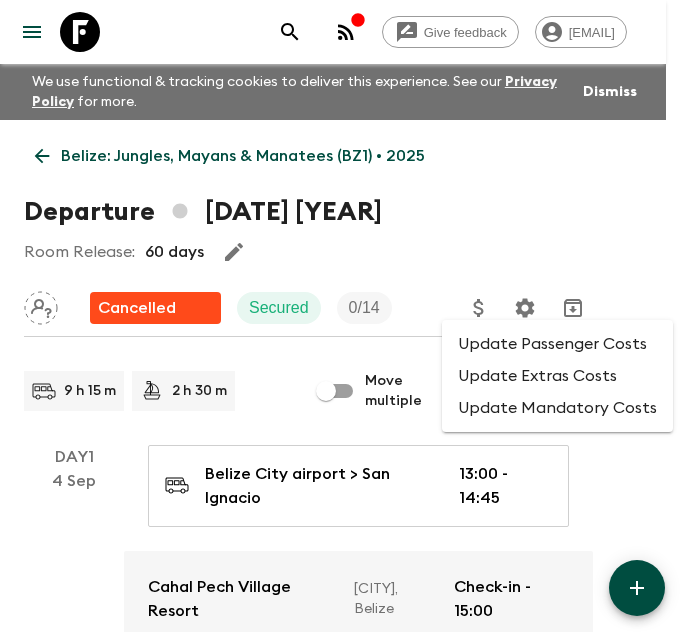 click on "Update Passenger Costs" at bounding box center (557, 344) 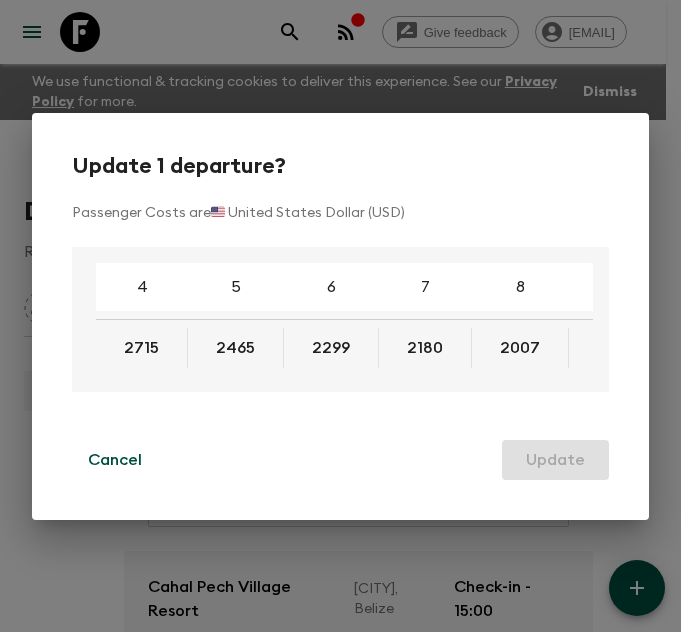 click on "Update 1 departure? Passenger Costs are 🇺🇸 United States Dollar (USD) 4 5 6 7 8 9 10 11 12 13 14 15 16 17 18 2715 2465 2299 2180 2007 2012 1960 1916 1880 1850 1824 Cancel Update" at bounding box center [340, 316] 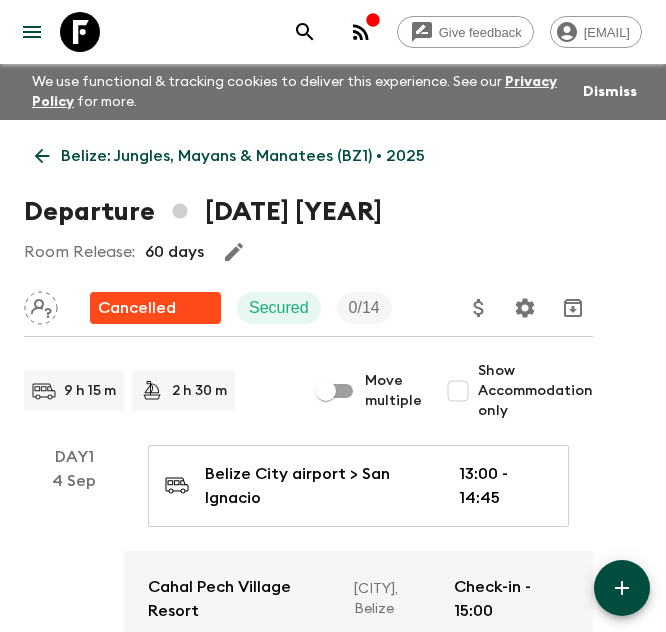 click on "Belize: Jungles, Mayans & Manatees (BZ1) • 2025" at bounding box center [230, 156] 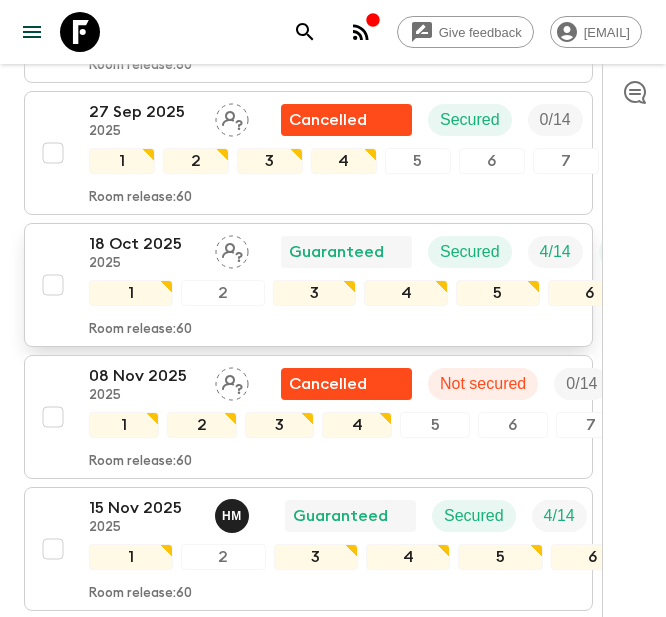 scroll, scrollTop: 1600, scrollLeft: 0, axis: vertical 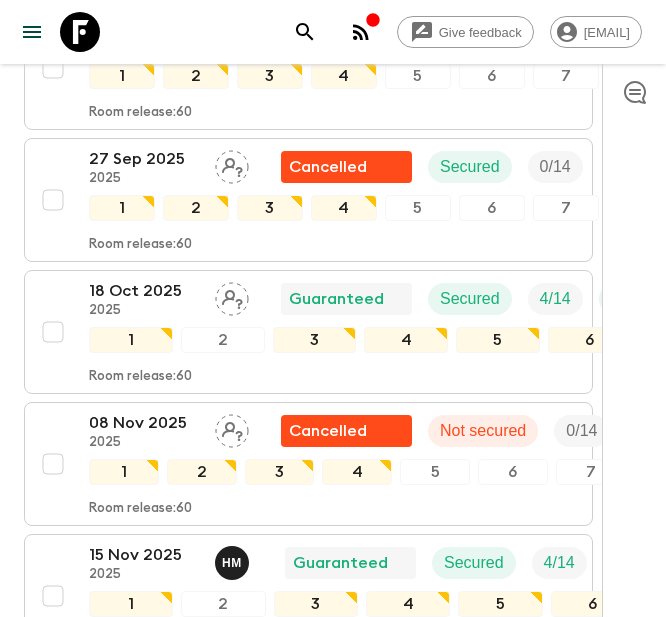 drag, startPoint x: 64, startPoint y: 292, endPoint x: 68, endPoint y: 302, distance: 10.770329 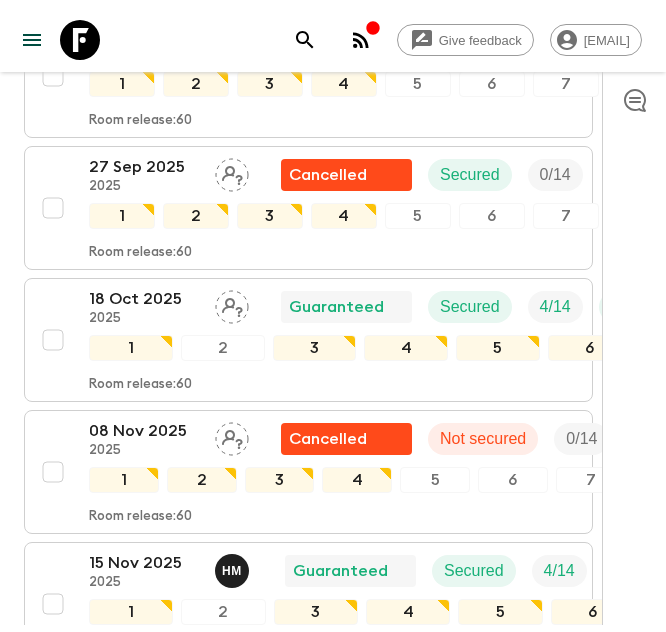 scroll, scrollTop: 0, scrollLeft: 0, axis: both 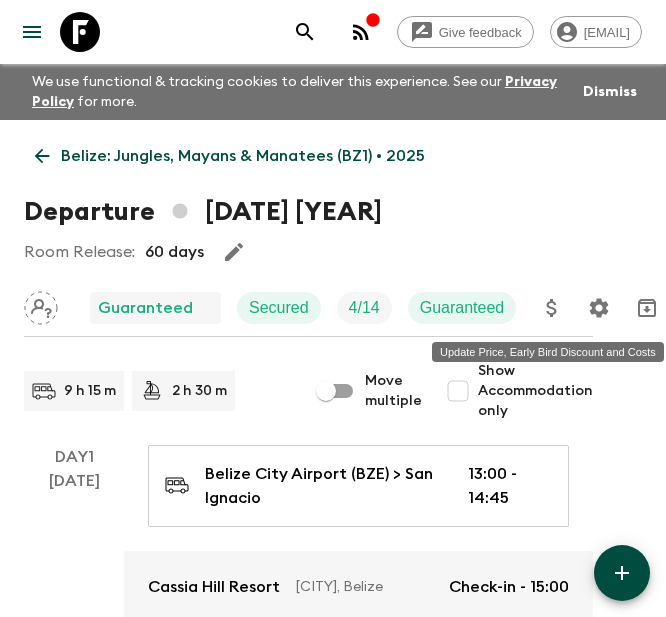 click 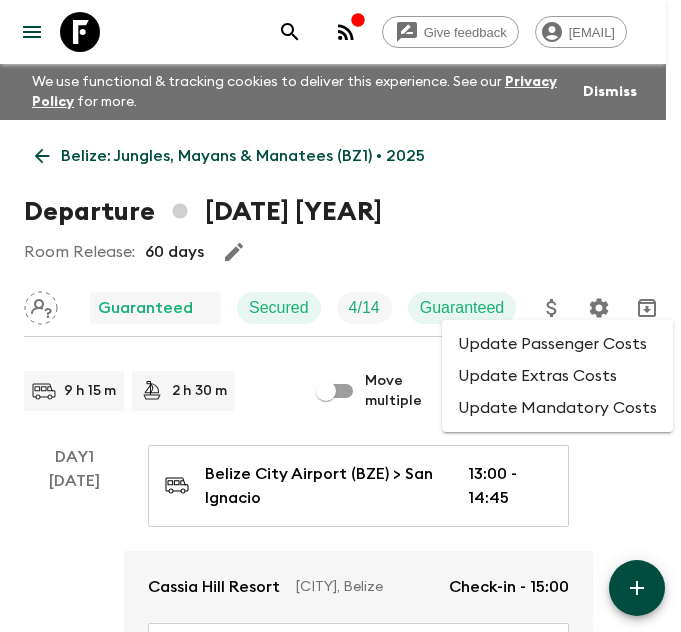 click at bounding box center [340, 316] 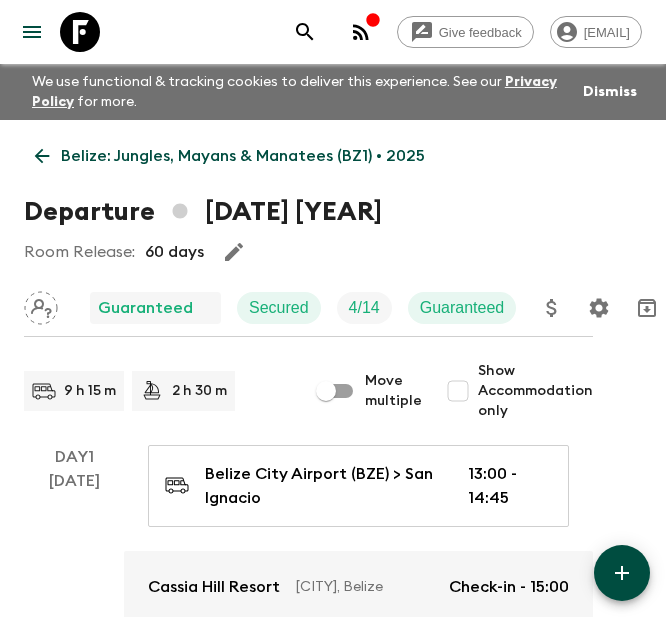 click 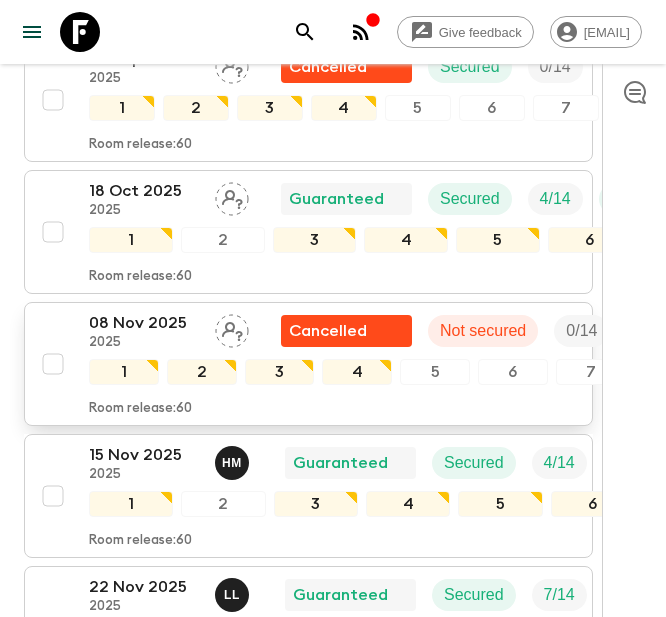 scroll, scrollTop: 1600, scrollLeft: 0, axis: vertical 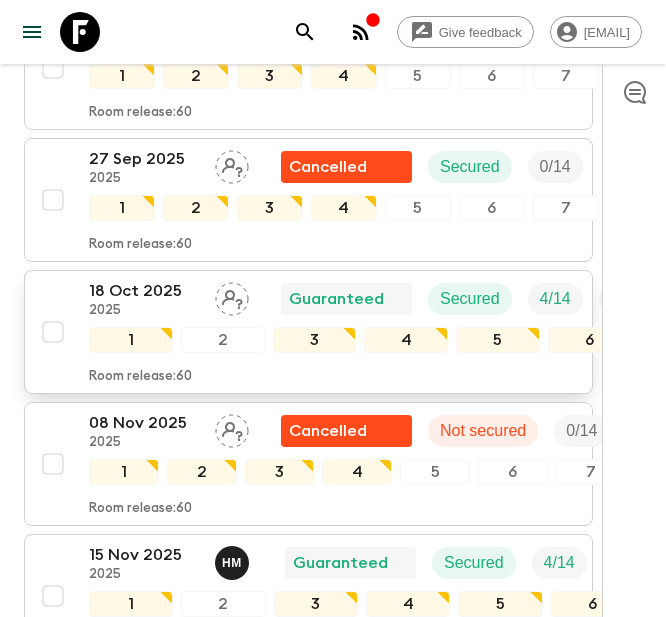 click on "18 Oct 2025" at bounding box center [144, 291] 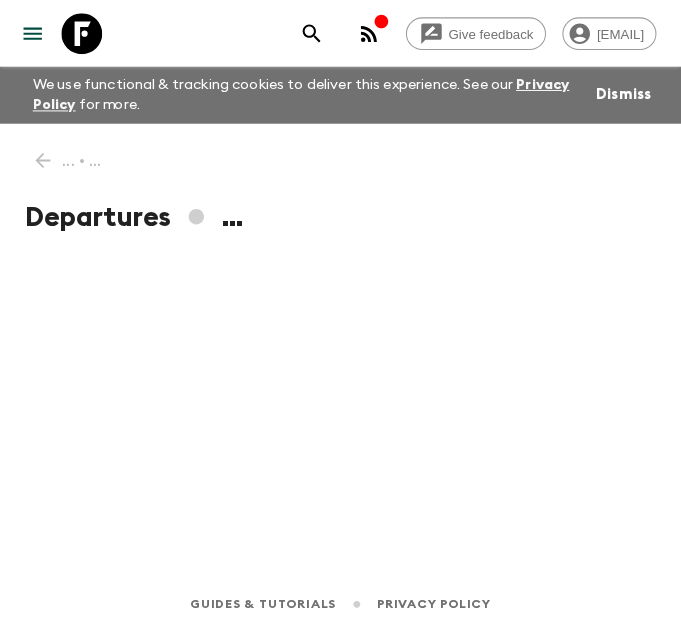 scroll, scrollTop: 0, scrollLeft: 0, axis: both 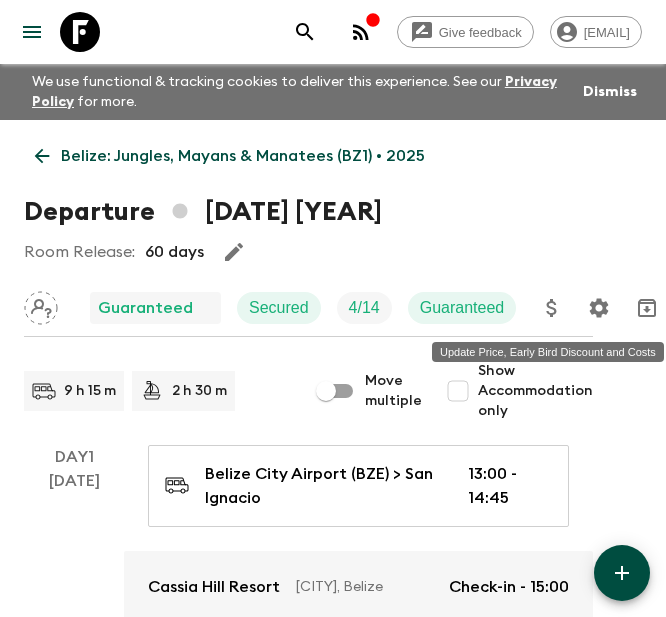 click 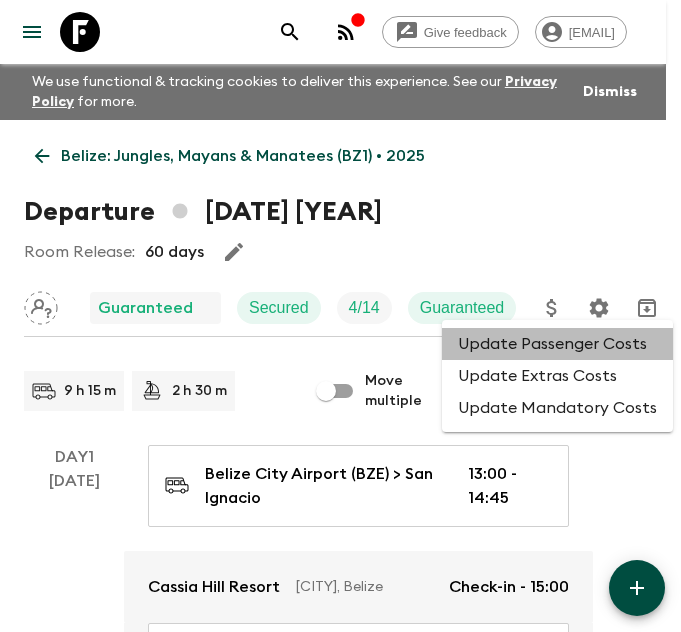 click on "Update Passenger Costs" at bounding box center (557, 344) 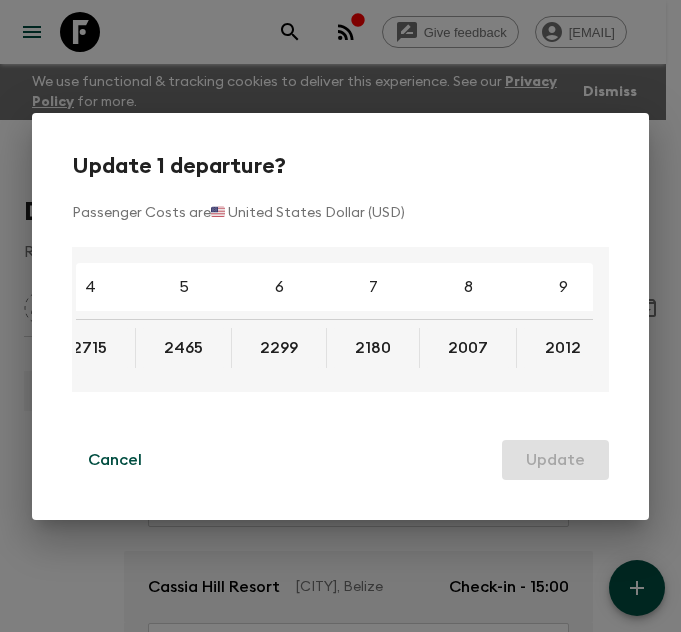 scroll, scrollTop: 0, scrollLeft: 0, axis: both 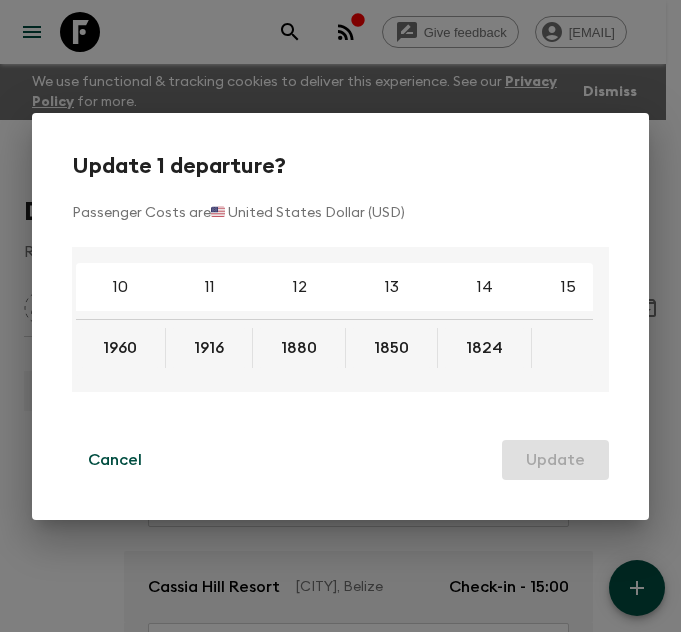 click on "Update 1 departure? Passenger Costs are 🇺🇸 United States Dollar (USD) 4 5 6 7 8 9 10 11 12 13 14 15 16 17 18 2715 2465 2299 2180 2007 2012 1960 1916 1880 1850 1824 Cancel Update" at bounding box center (340, 316) 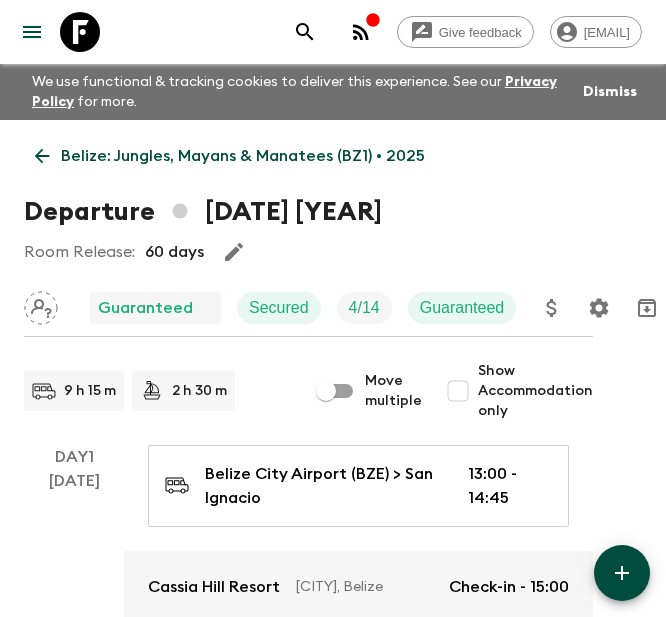 click 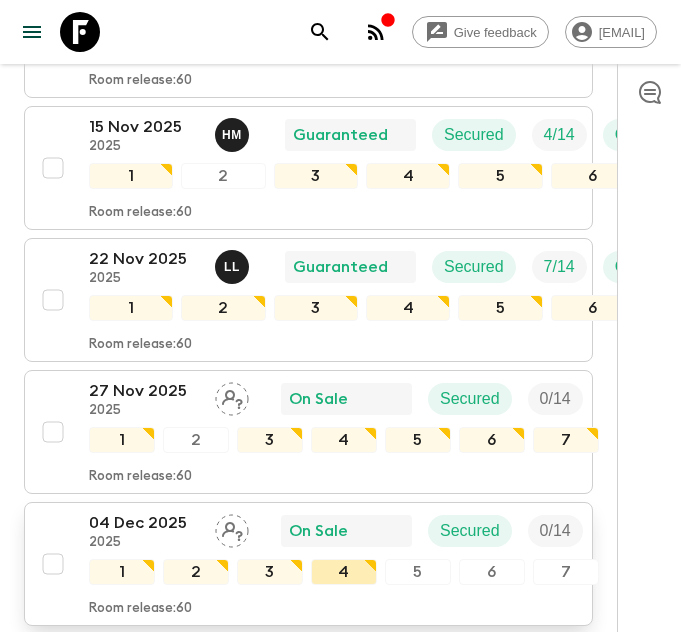 scroll, scrollTop: 2000, scrollLeft: 0, axis: vertical 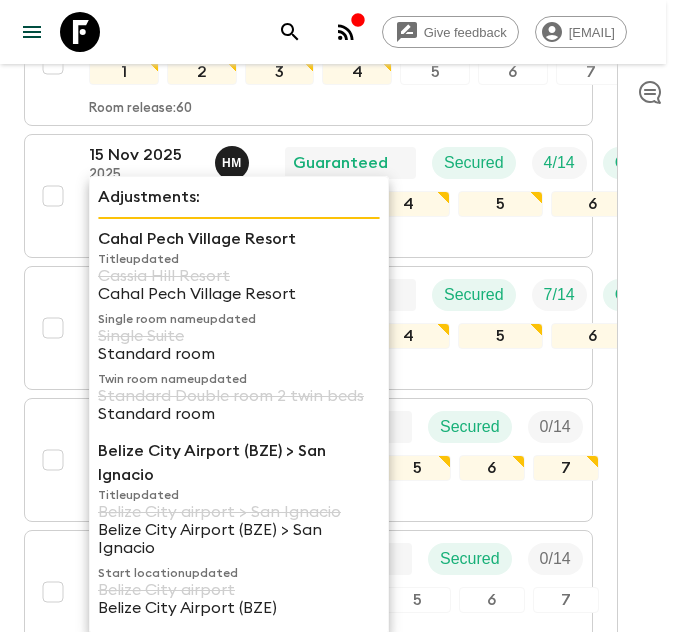 click on "Cahal Pech Village Resort" at bounding box center [239, 294] 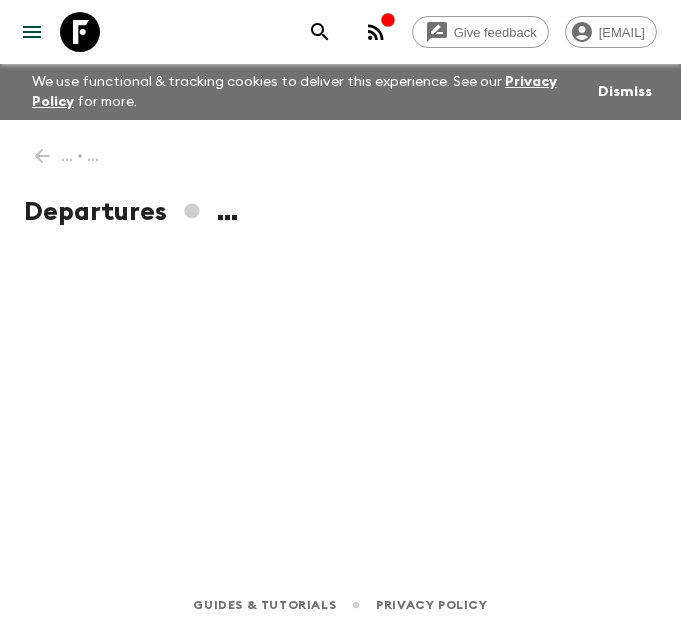 scroll, scrollTop: 0, scrollLeft: 0, axis: both 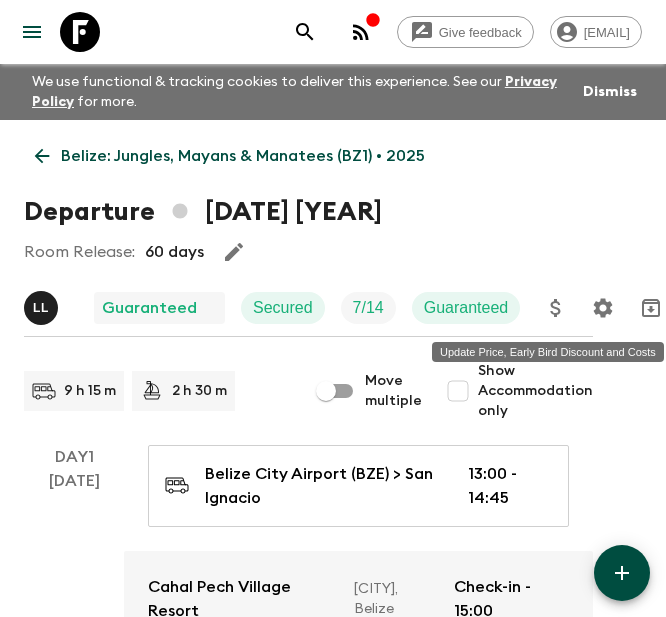click 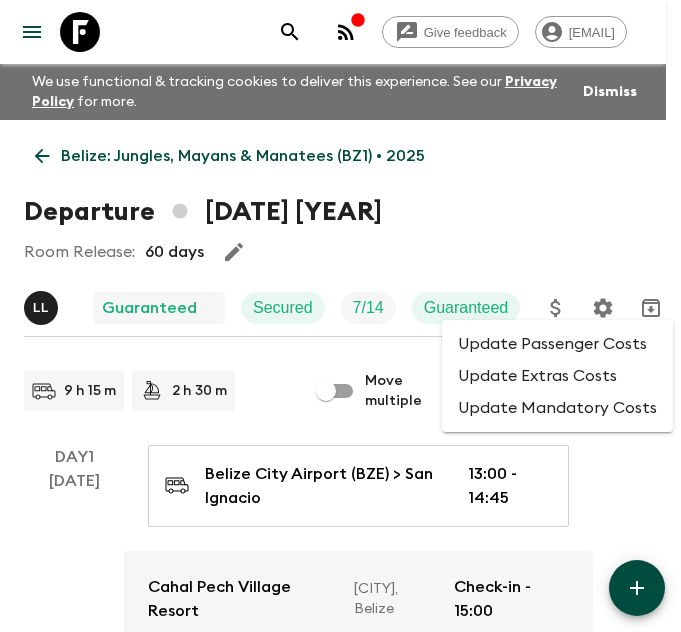 click on "Update Passenger Costs" at bounding box center [557, 344] 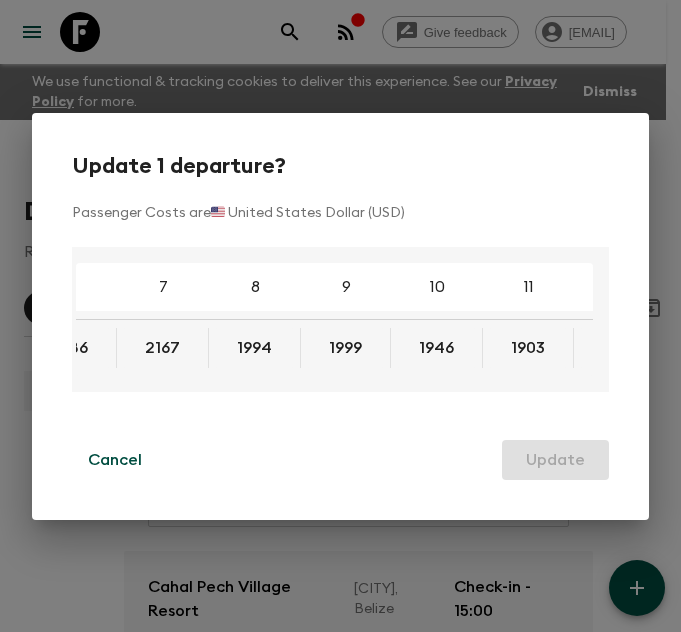 scroll, scrollTop: 0, scrollLeft: 322, axis: horizontal 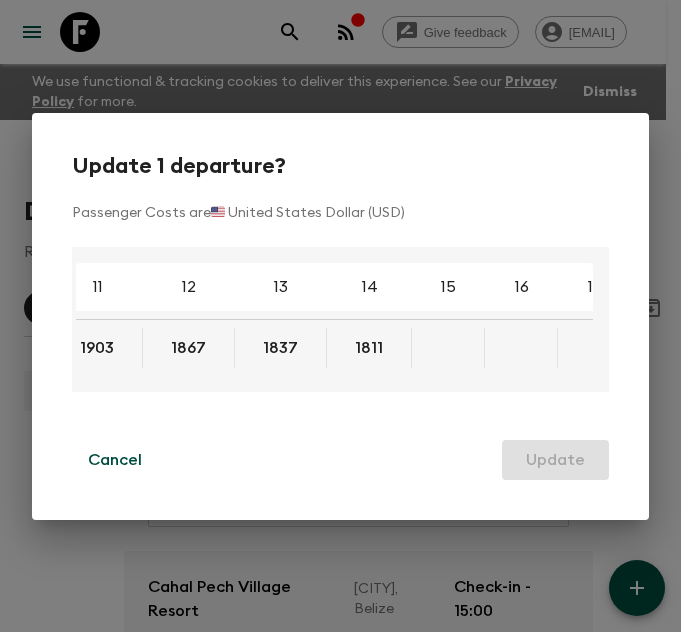 click on "Update 1 departure? Passenger Costs are 🇺🇸 United States Dollar (USD) 4 5 6 7 8 9 10 11 12 13 14 15 16 17 18 2702 2452 2286 2167 1994 1999 1946 1903 1867 1837 1811 Cancel Update" at bounding box center (340, 316) 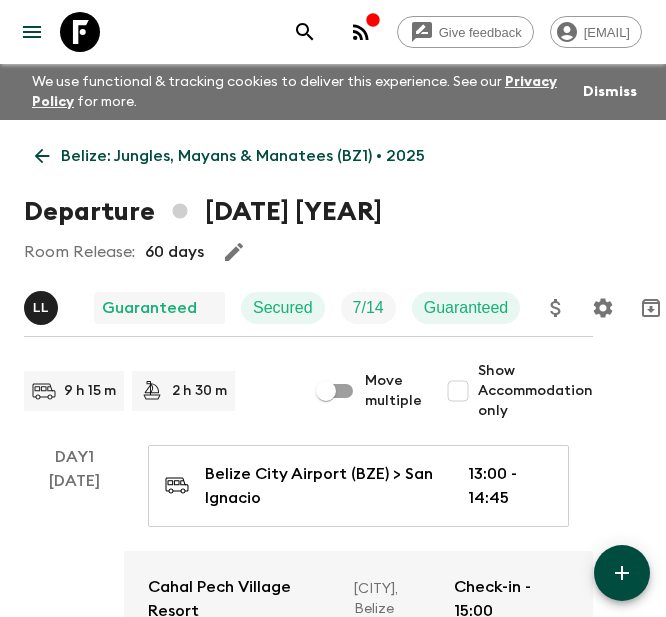 click 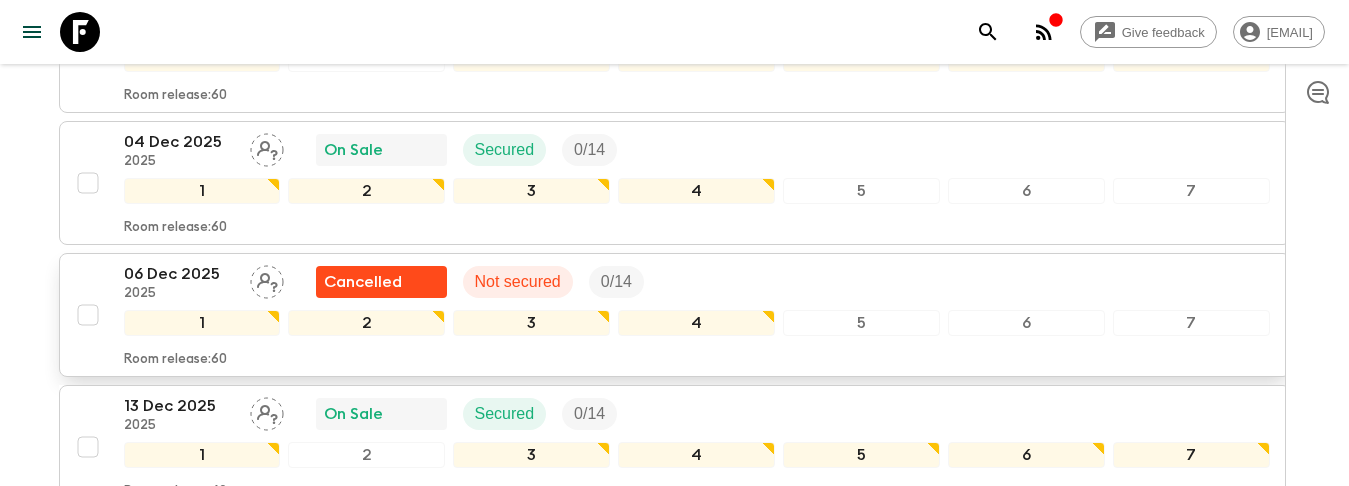 scroll, scrollTop: 2400, scrollLeft: 0, axis: vertical 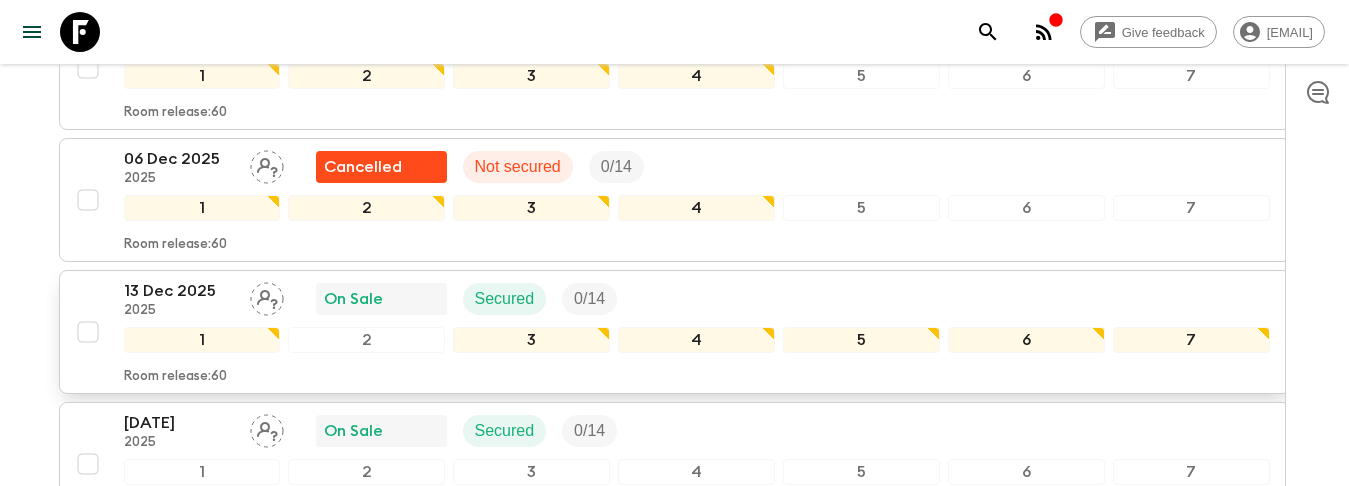 click on "[DATE]  On Sale Secured 0 / 14 1 2 3 4 5 6 7 Room release:  60" at bounding box center (669, 332) 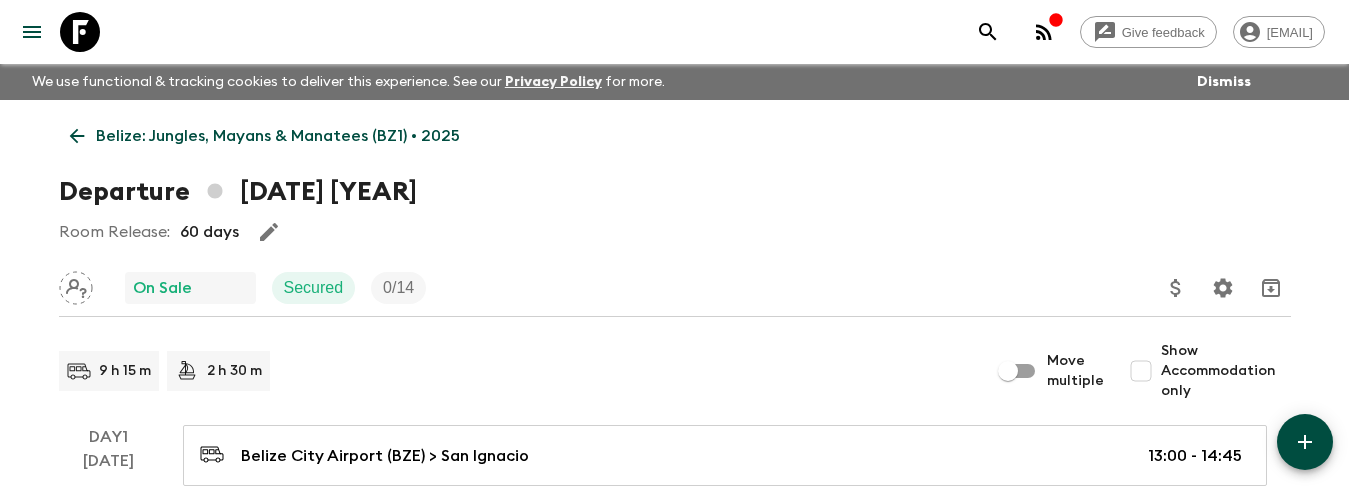 click on "Belize: Jungles, Mayans & Manatees (BZ1) • 2025" at bounding box center (265, 136) 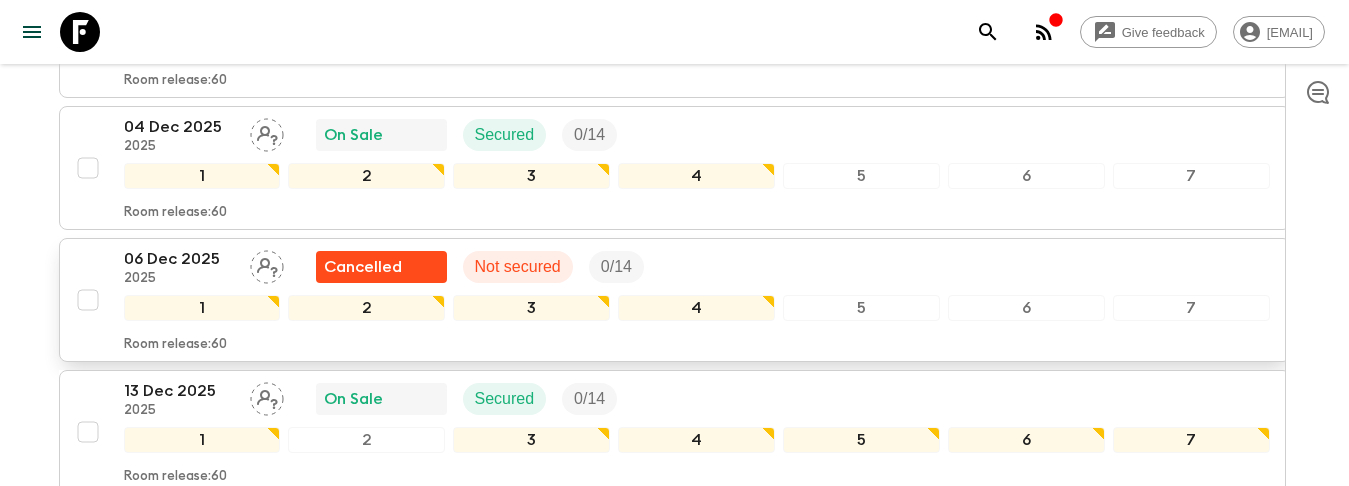 scroll, scrollTop: 2600, scrollLeft: 0, axis: vertical 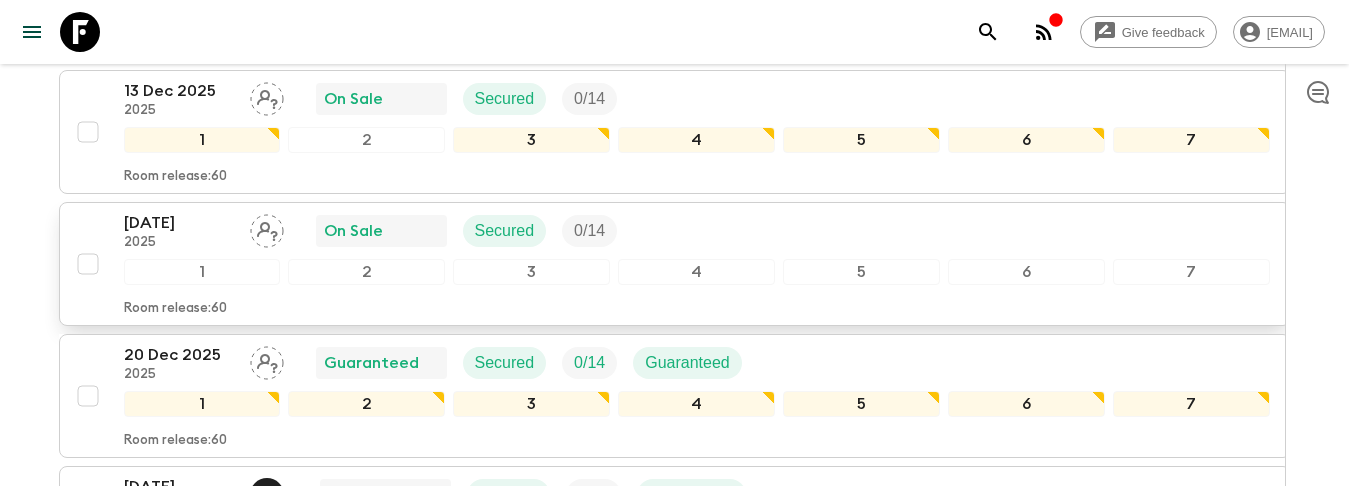 click on "[DATE]" at bounding box center (179, 223) 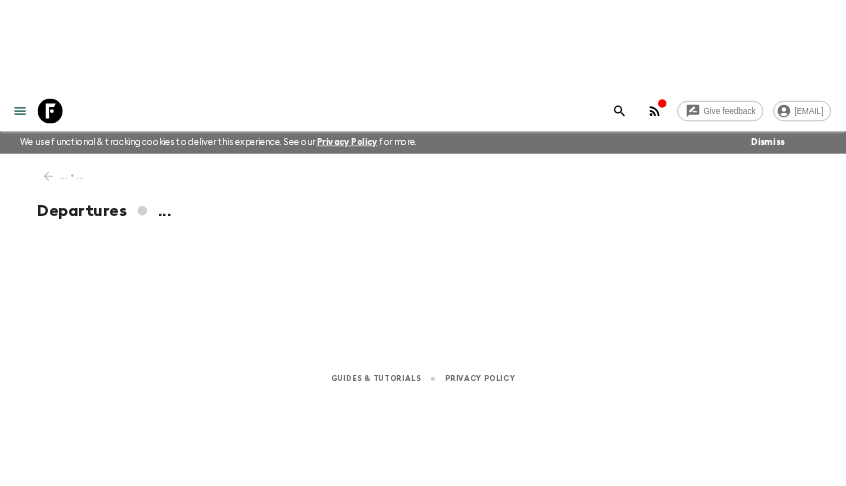 scroll, scrollTop: 0, scrollLeft: 0, axis: both 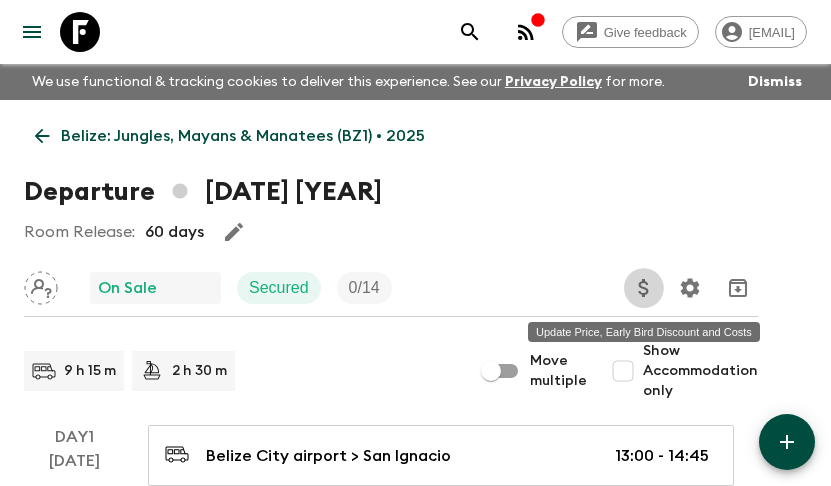 click 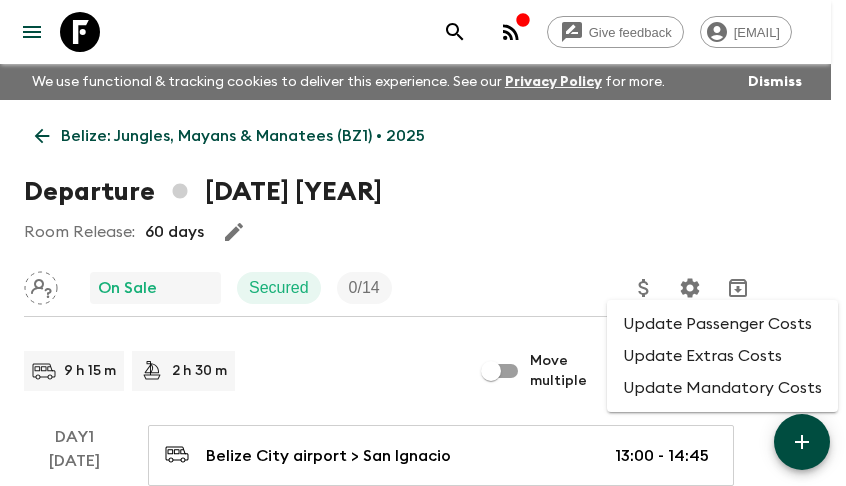 click on "Update Passenger Costs" at bounding box center [722, 324] 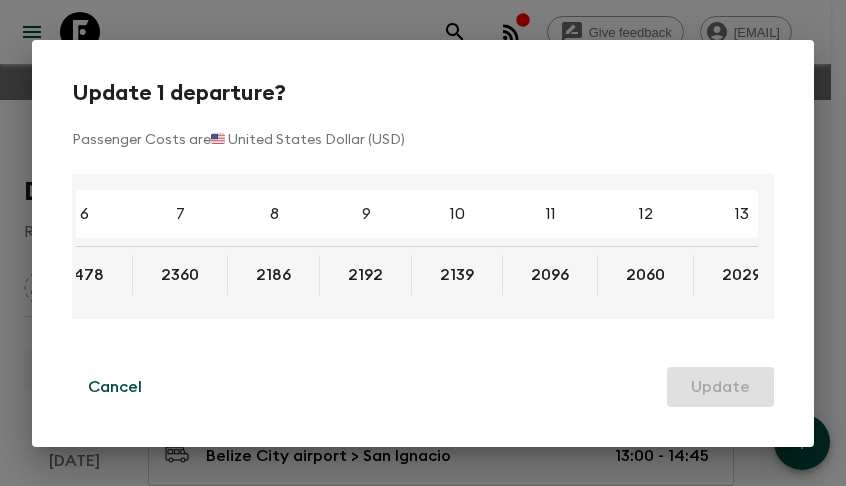 scroll, scrollTop: 0, scrollLeft: 265, axis: horizontal 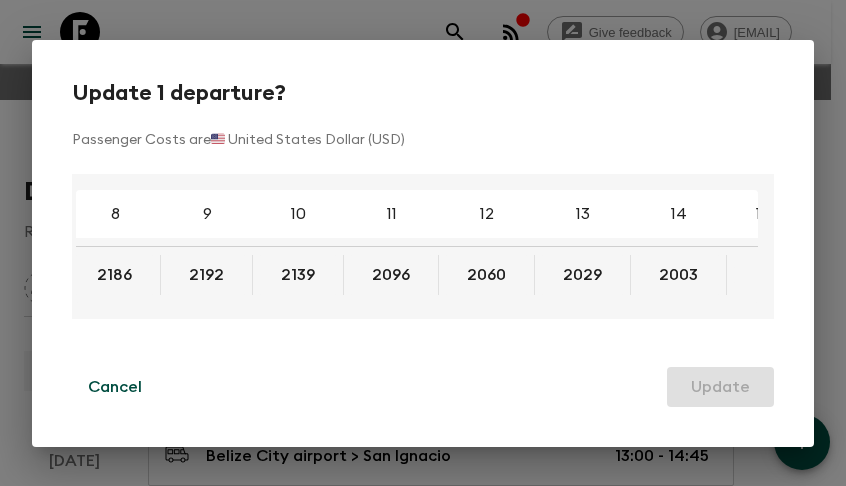click on "Update 1 departure? Passenger Costs are 🇺🇸 United States Dollar (USD) 4 5 6 7 8 9 10 11 12 13 14 15 16 17 18 2894 2645 2478 2360 2186 2192 2139 2096 2060 2029 2003 Cancel Update" at bounding box center [423, 243] 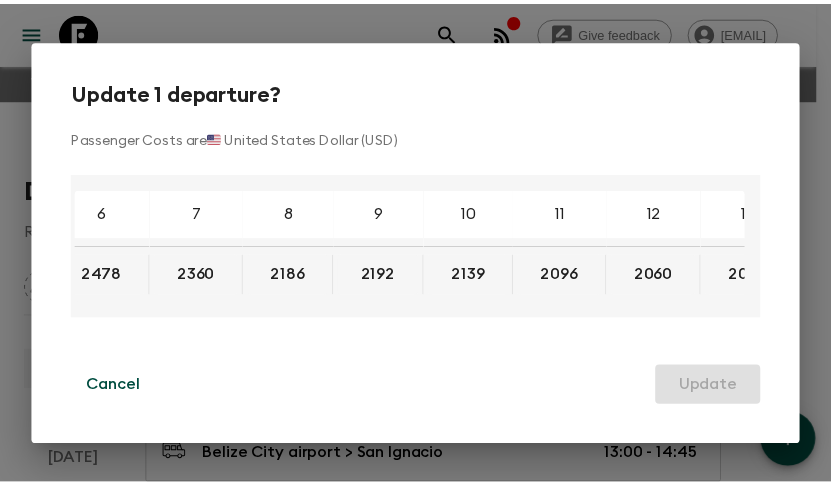 scroll, scrollTop: 0, scrollLeft: 0, axis: both 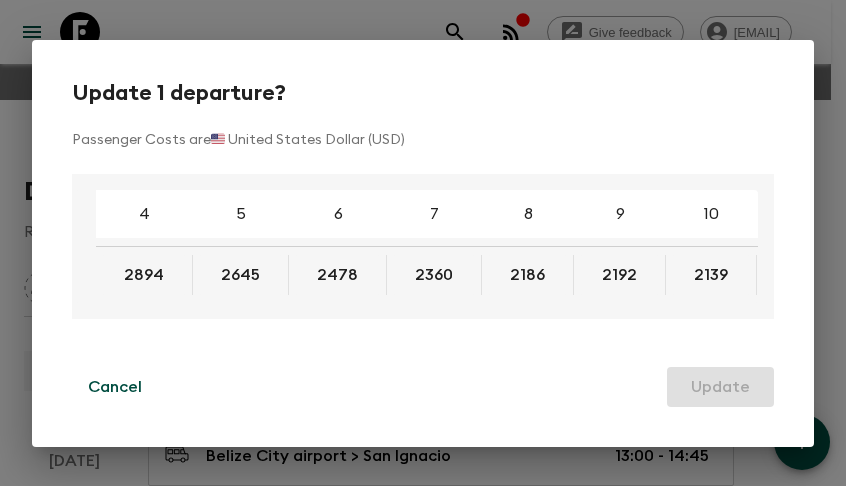 click on "Update 1 departure? Passenger Costs are 🇺🇸 United States Dollar (USD) 4 5 6 7 8 9 10 11 12 13 14 15 16 17 18 2894 2645 2478 2360 2186 2192 2139 2096 2060 2029 2003 Cancel Update" at bounding box center (423, 243) 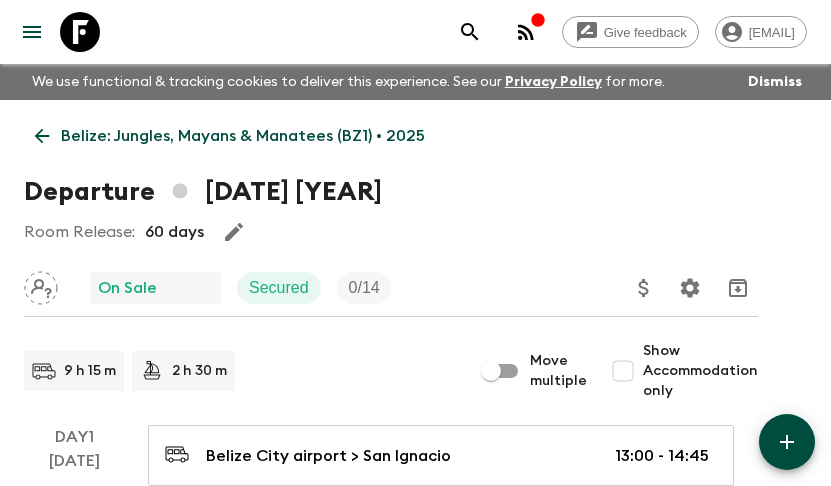 click on "Belize: Jungles, Mayans & Manatees (BZ1) • 2025" at bounding box center [243, 136] 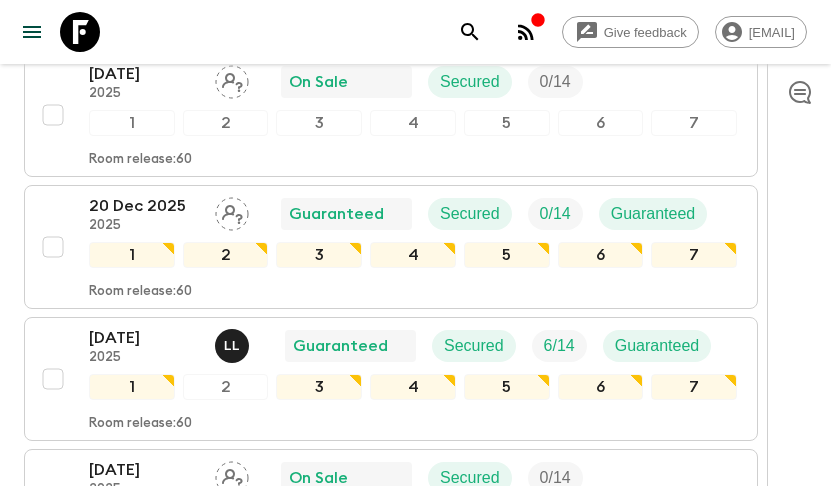 scroll, scrollTop: 2968, scrollLeft: 0, axis: vertical 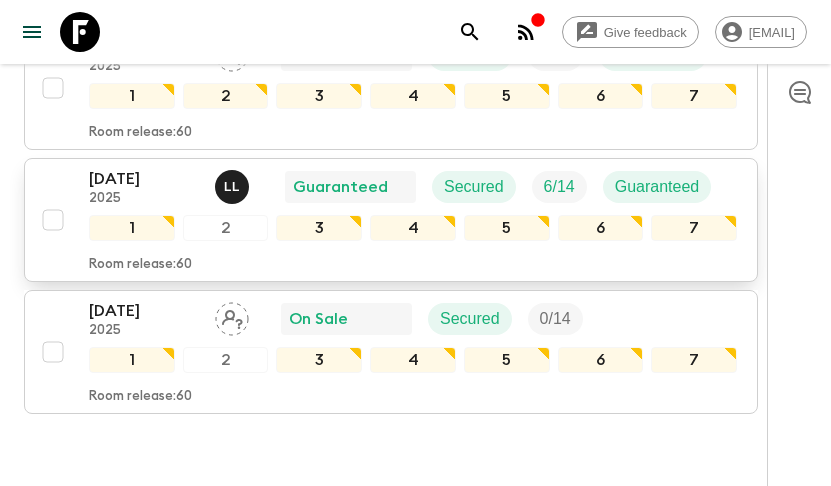 click on "[DATE]  L L Guaranteed Secured 6 / 14 Guaranteed 1 2 3 4 5 6 7 Room release:  60" at bounding box center (385, 220) 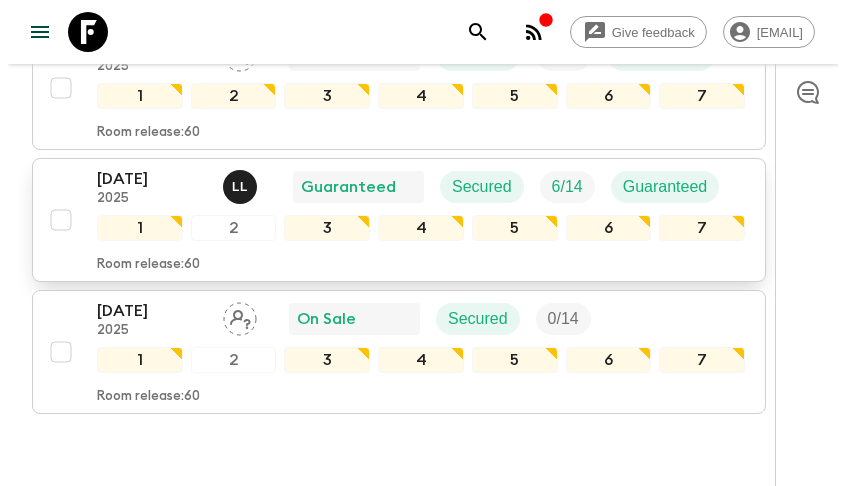 scroll, scrollTop: 0, scrollLeft: 0, axis: both 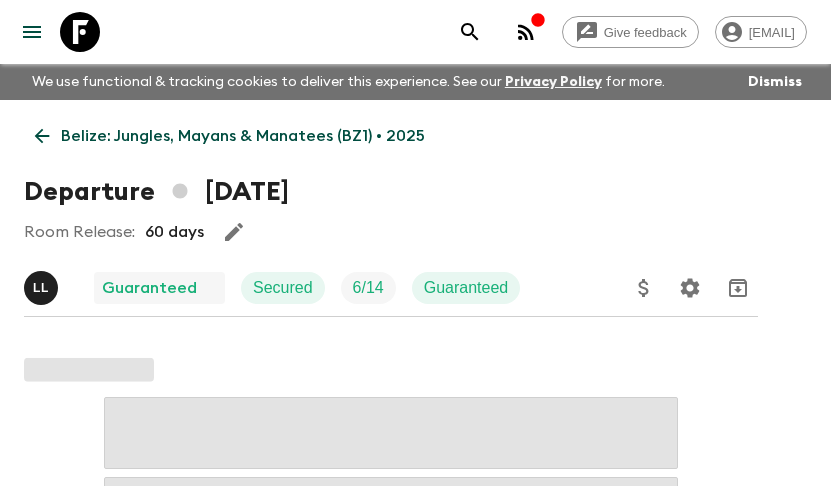 click 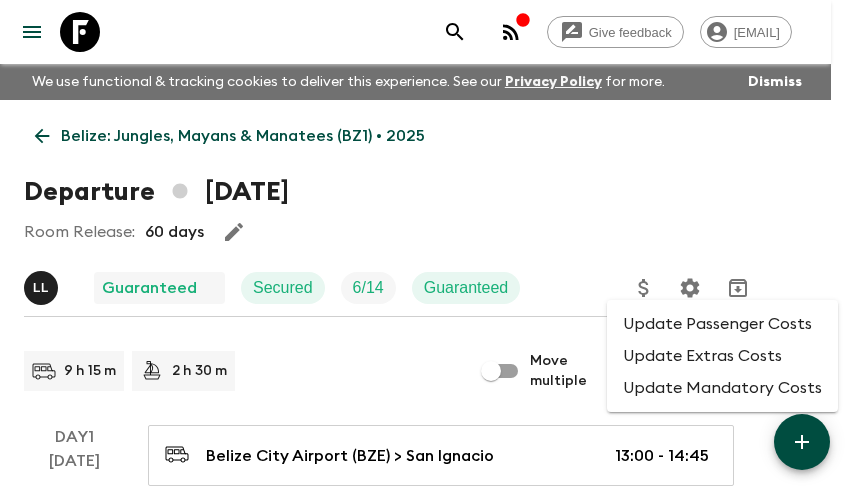 click on "Update Passenger Costs" at bounding box center [722, 324] 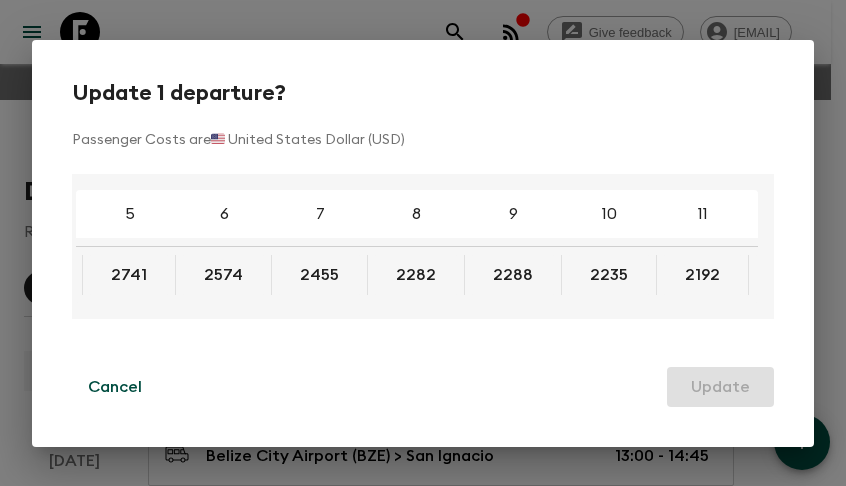 scroll, scrollTop: 0, scrollLeft: 115, axis: horizontal 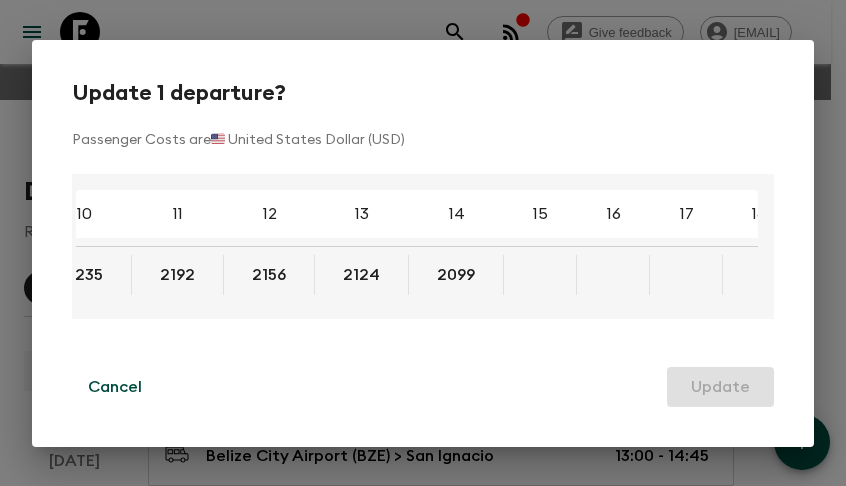 click on "Update 1 departure? Passenger Costs are 🇺🇸 United States Dollar (USD) 4 5 6 7 8 9 10 11 12 13 14 15 16 17 18 2990 2741 2574 2455 2282 2288 2235 2192 2156 2124 2099 Cancel Update" at bounding box center (423, 243) 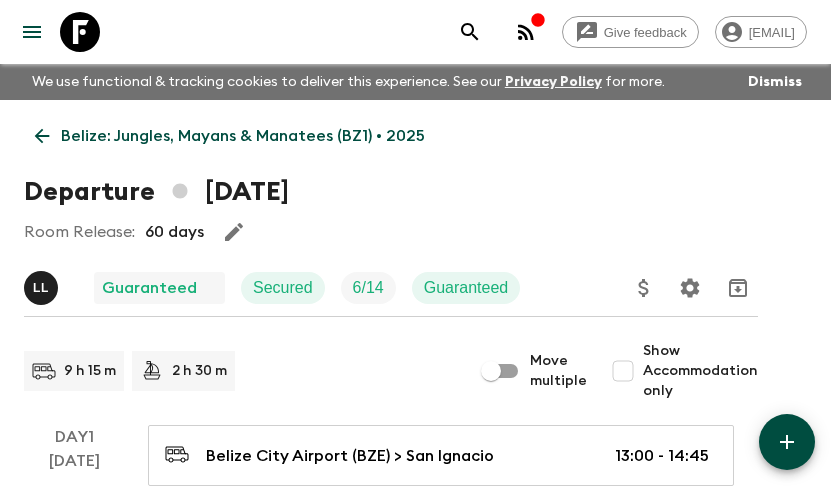 click on "Belize: Jungles, Mayans & Manatees (BZ1) • 2025" at bounding box center (243, 136) 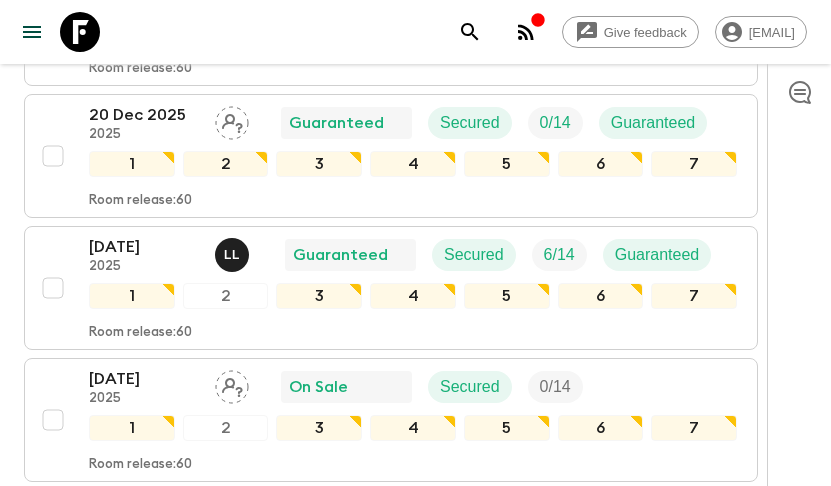 scroll, scrollTop: 2878, scrollLeft: 0, axis: vertical 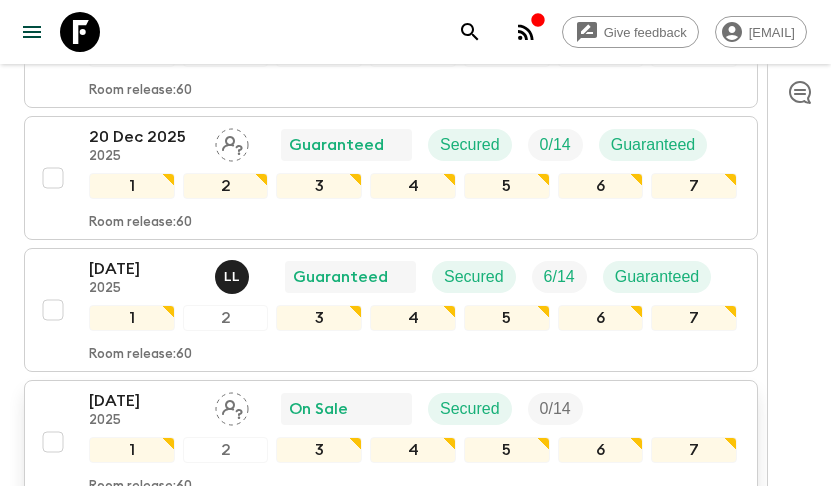 click on "[DATE]  On Sale Secured 0 / 14 1 2 3 4 5 6 7 Room release:  60" at bounding box center [385, 442] 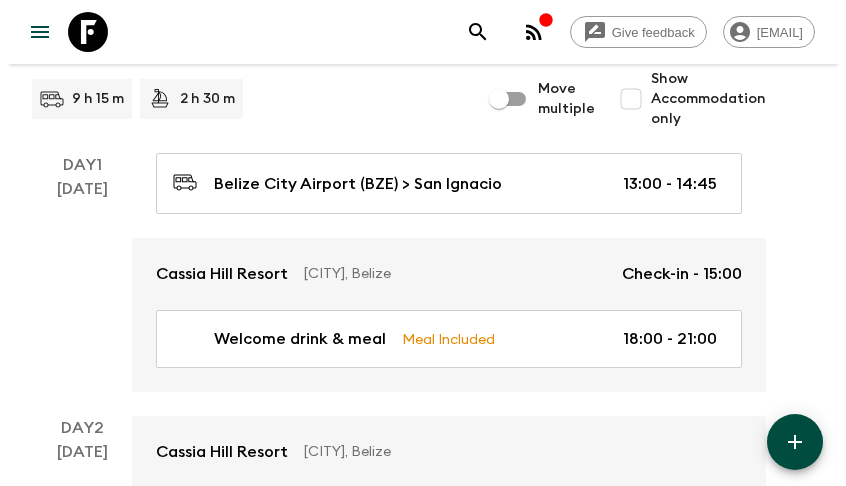 scroll, scrollTop: 200, scrollLeft: 0, axis: vertical 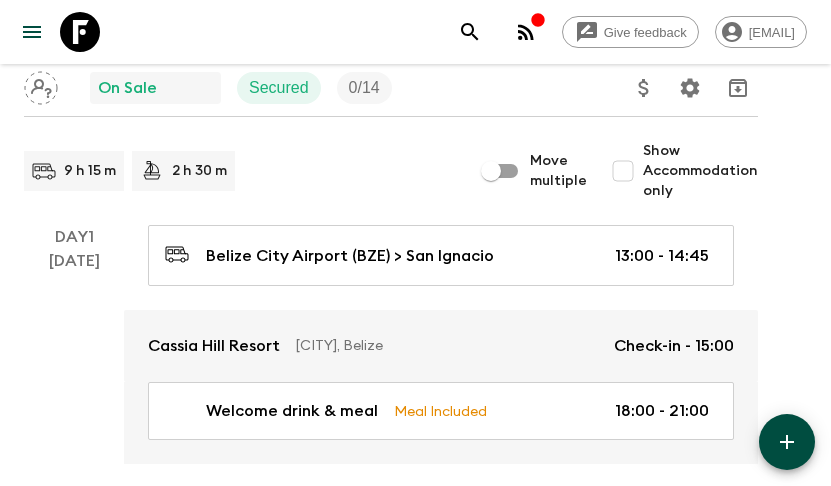 click 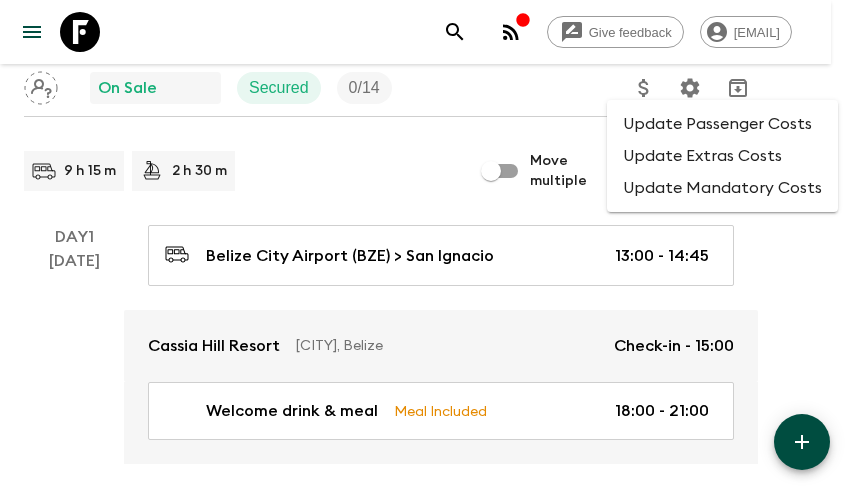click on "Update Passenger Costs" at bounding box center [722, 124] 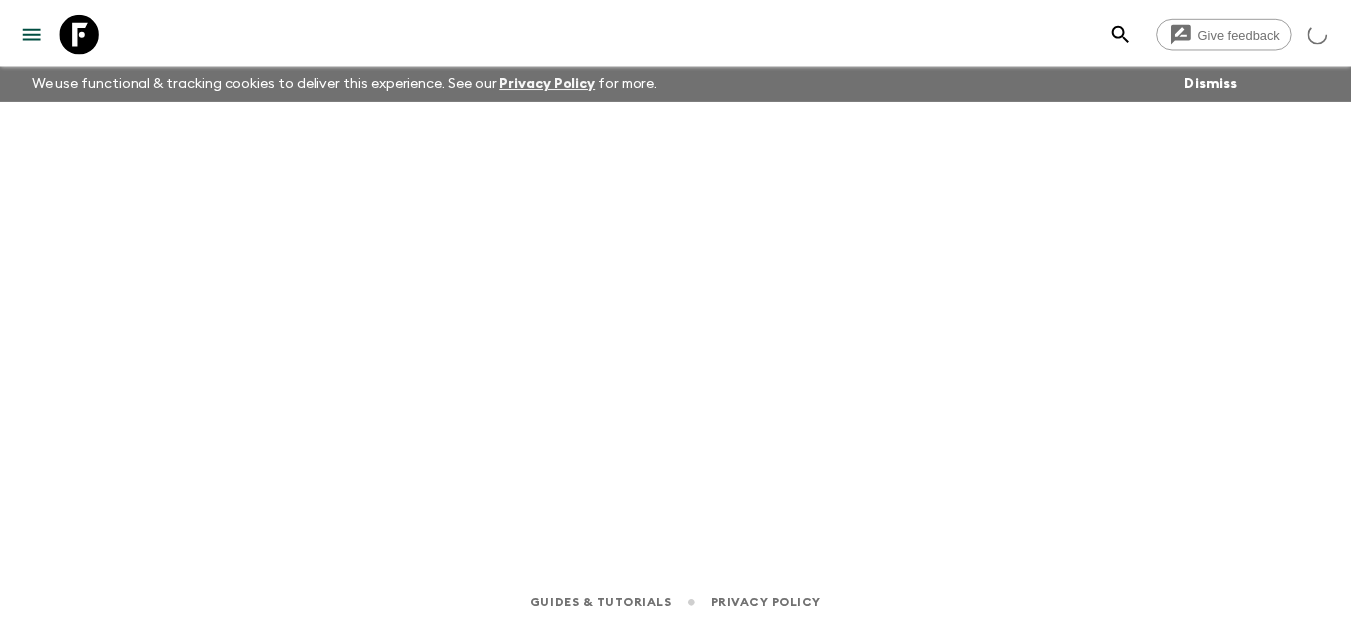scroll, scrollTop: 0, scrollLeft: 0, axis: both 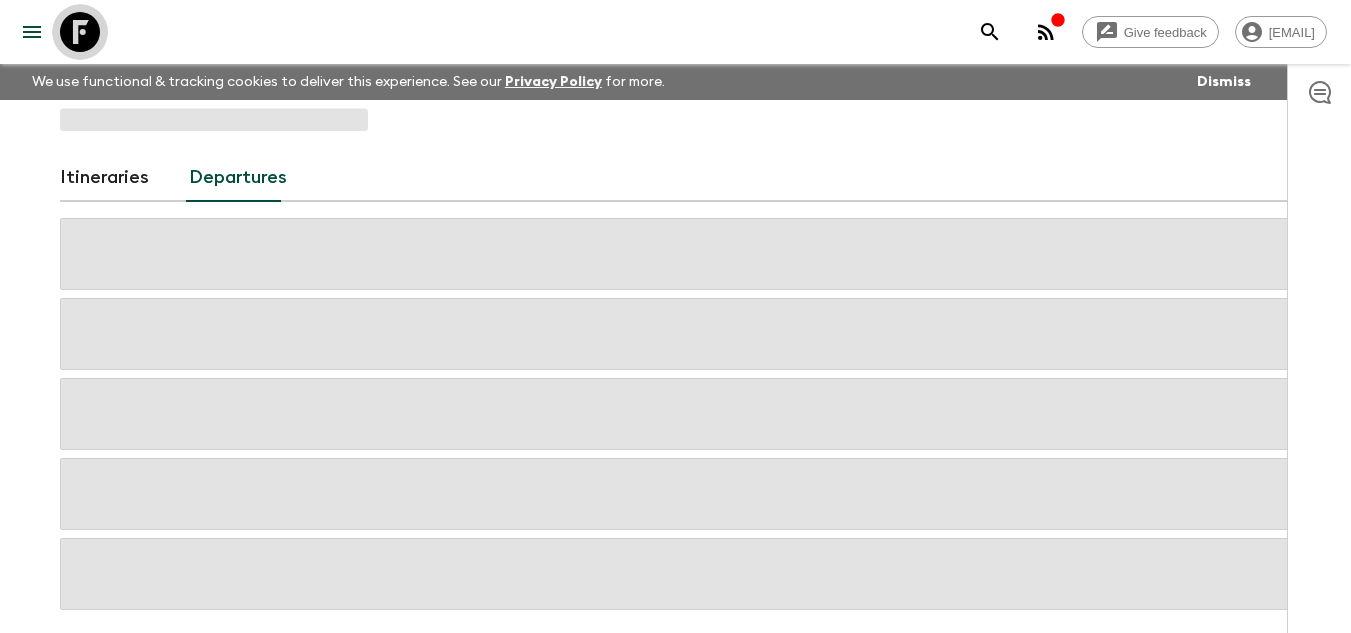 click 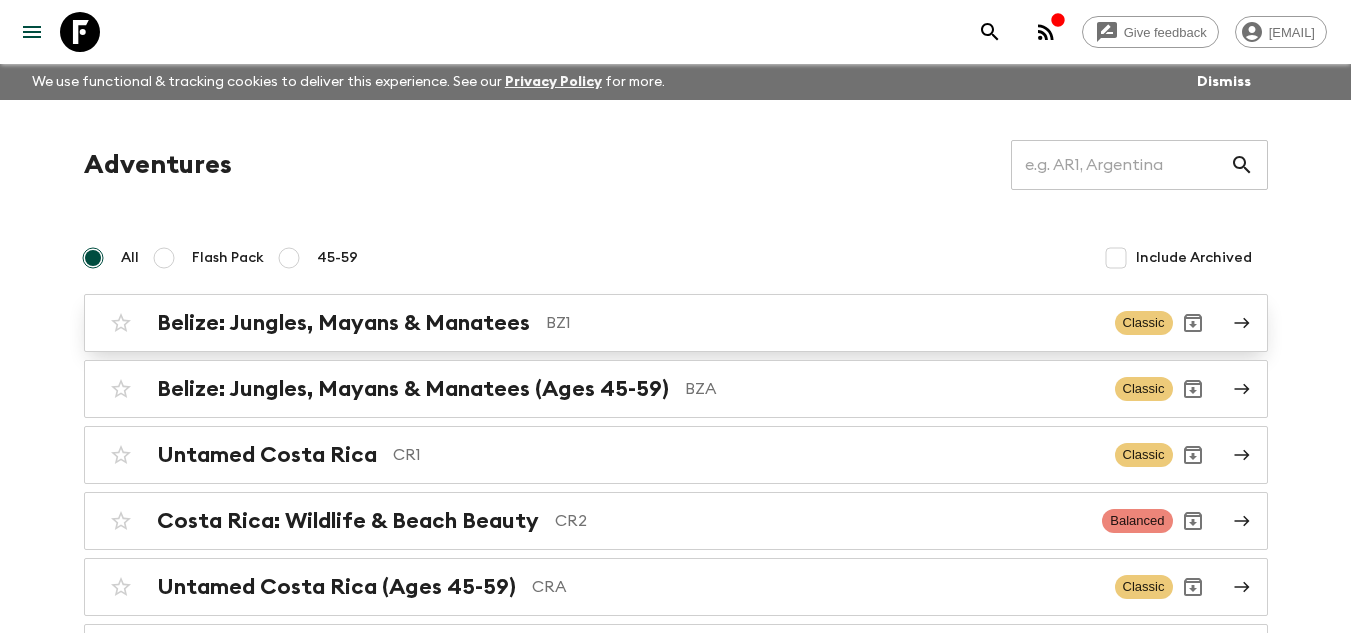 click on "BZ1" at bounding box center [822, 323] 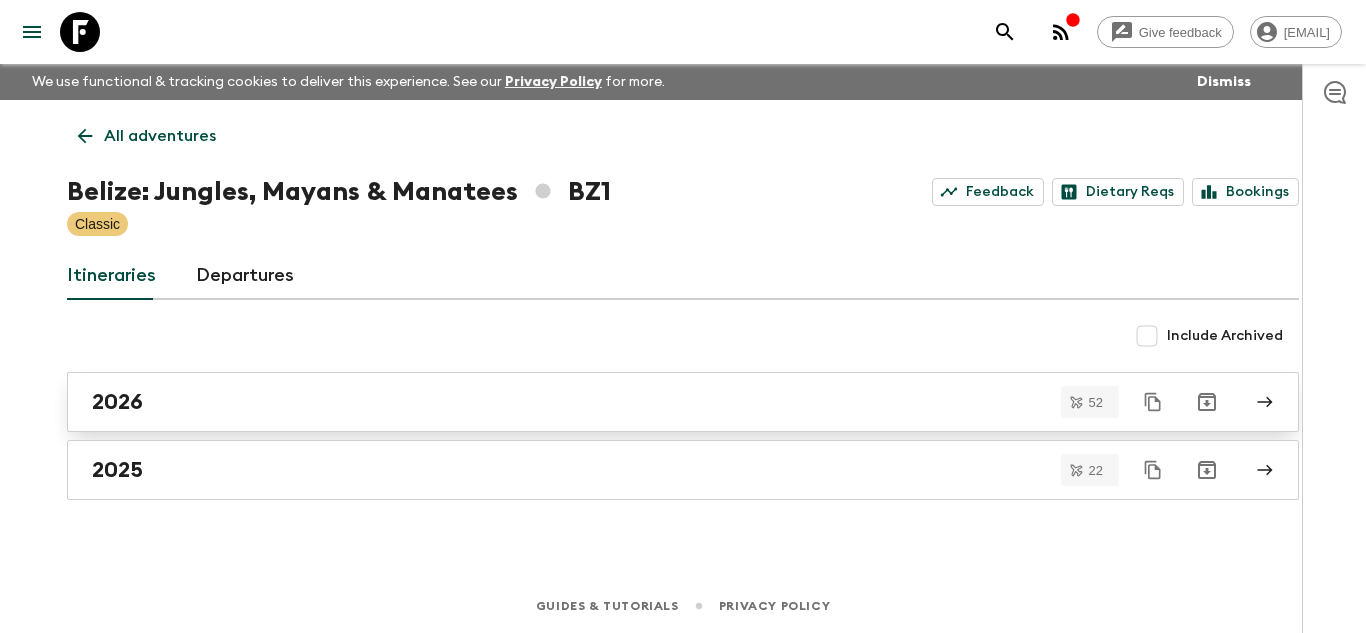 click on "2026" at bounding box center (664, 402) 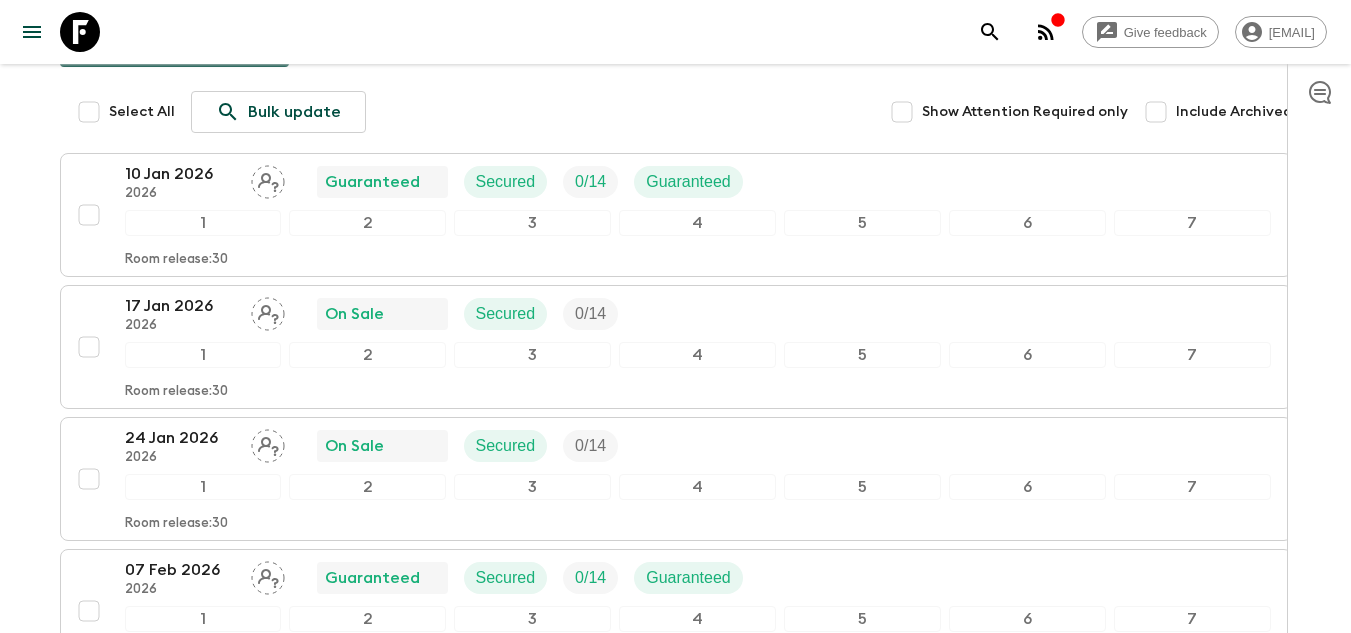 scroll, scrollTop: 100, scrollLeft: 0, axis: vertical 